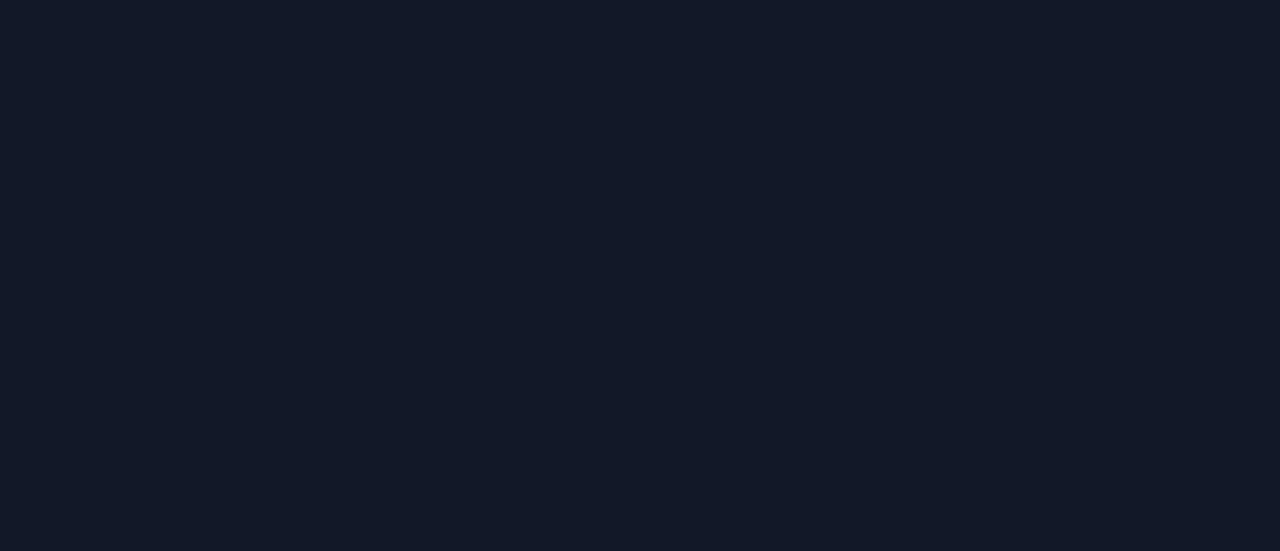 scroll, scrollTop: 0, scrollLeft: 0, axis: both 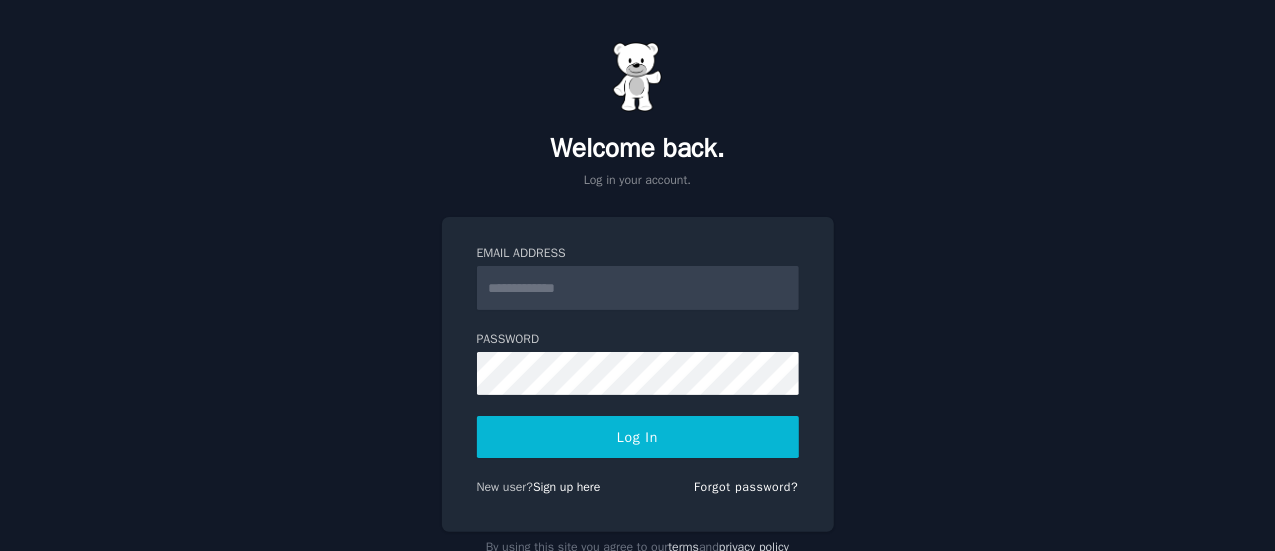 click on "Email Address" at bounding box center [638, 288] 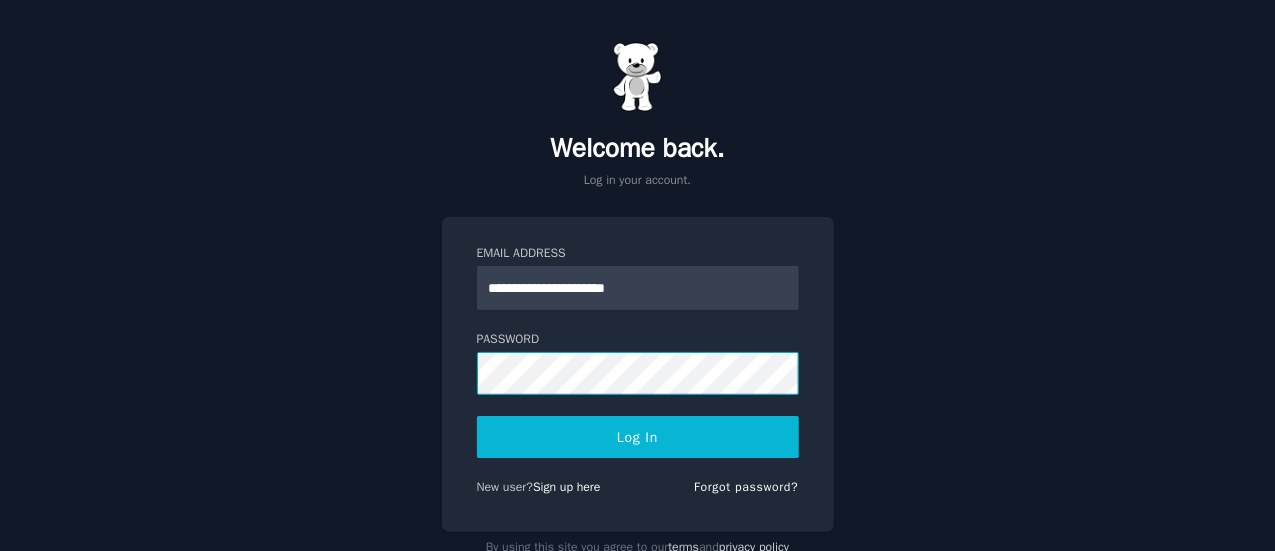 scroll, scrollTop: 53, scrollLeft: 0, axis: vertical 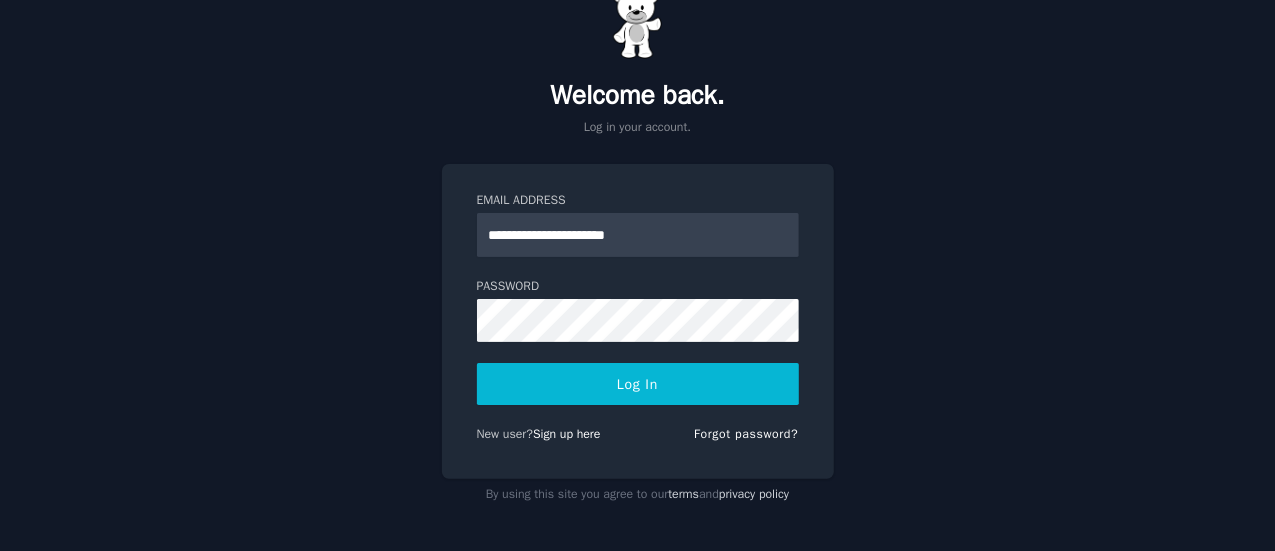 click on "Log In" at bounding box center [638, 384] 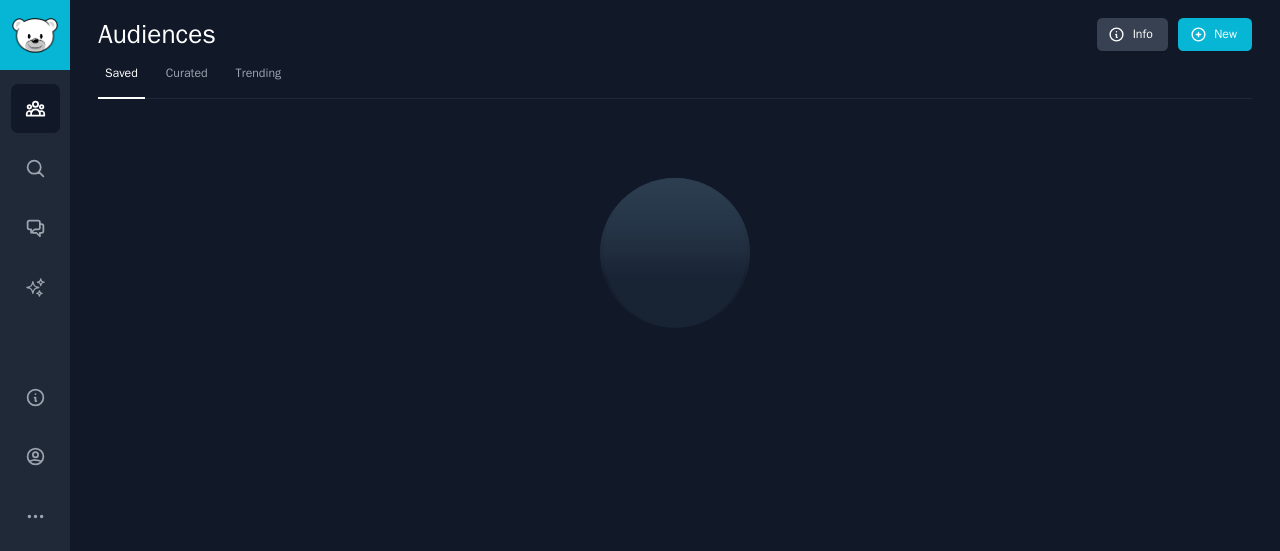scroll, scrollTop: 0, scrollLeft: 0, axis: both 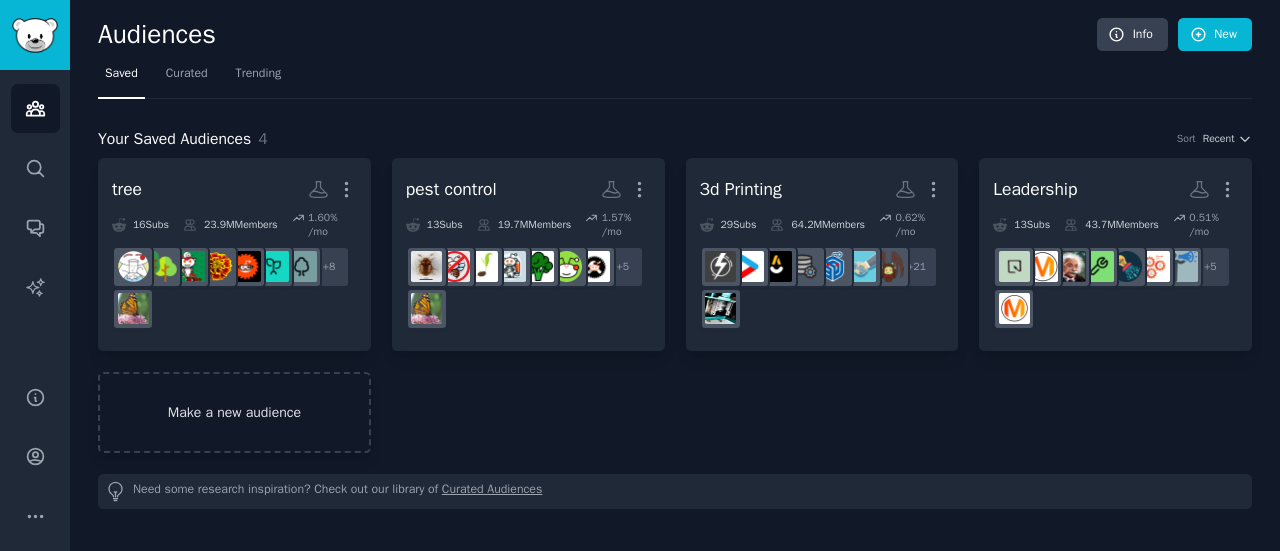 click on "Make a new audience" at bounding box center (234, 412) 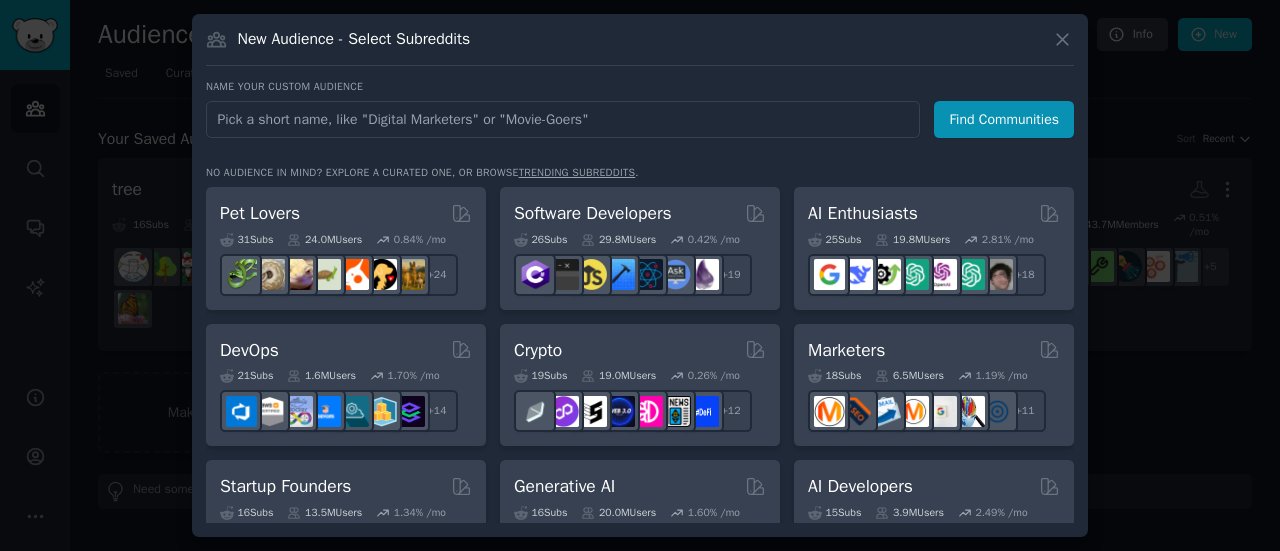 click at bounding box center (563, 119) 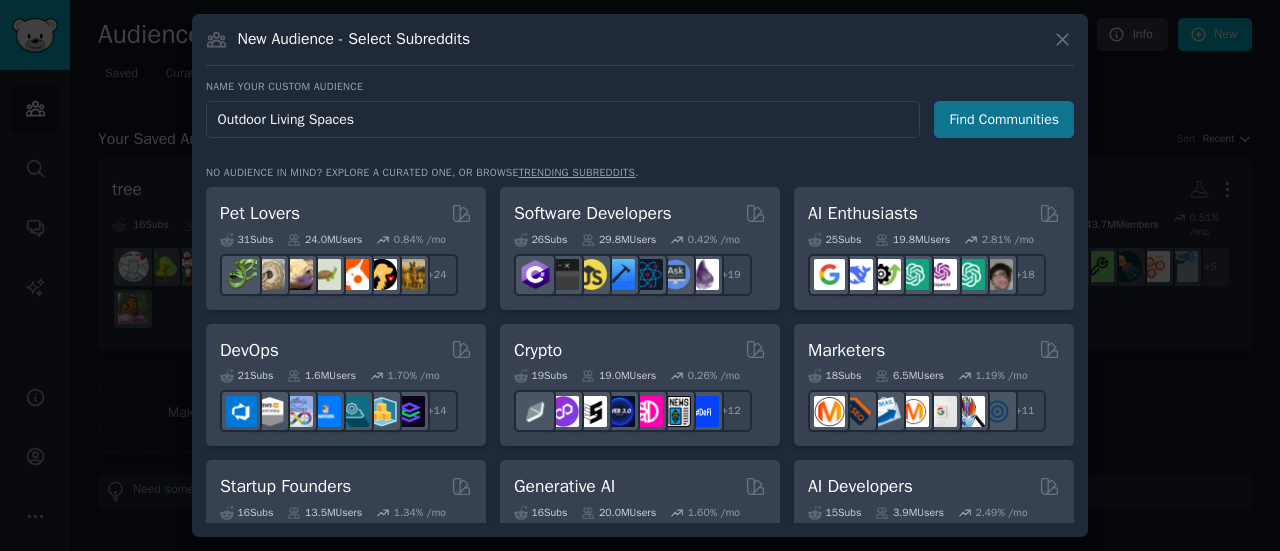 type on "Outdoor Living Spaces" 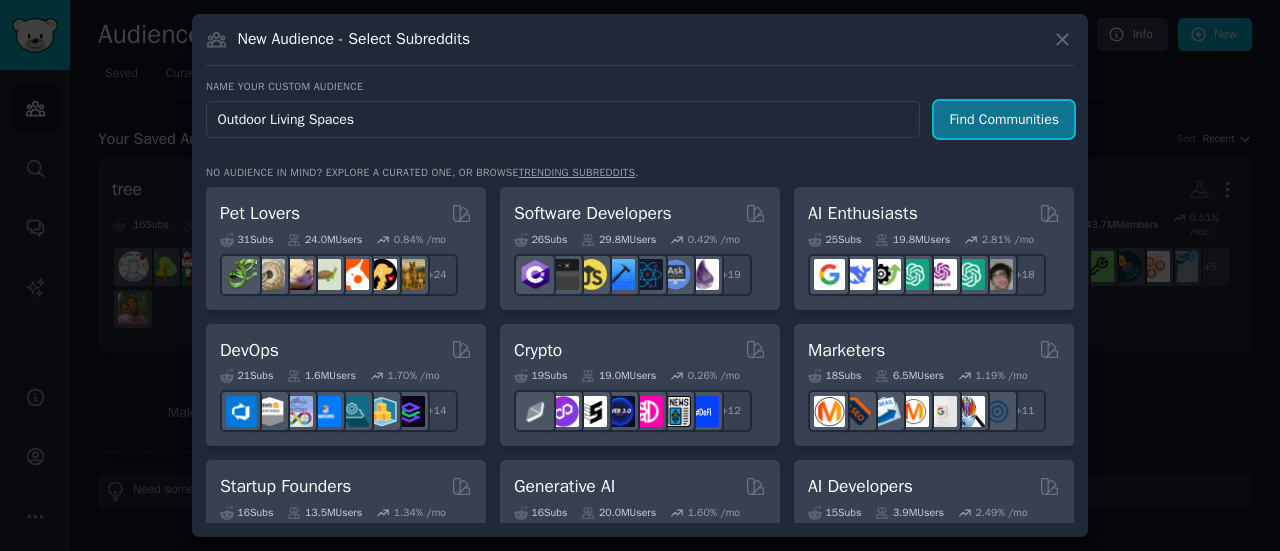 click on "Find Communities" at bounding box center [1004, 119] 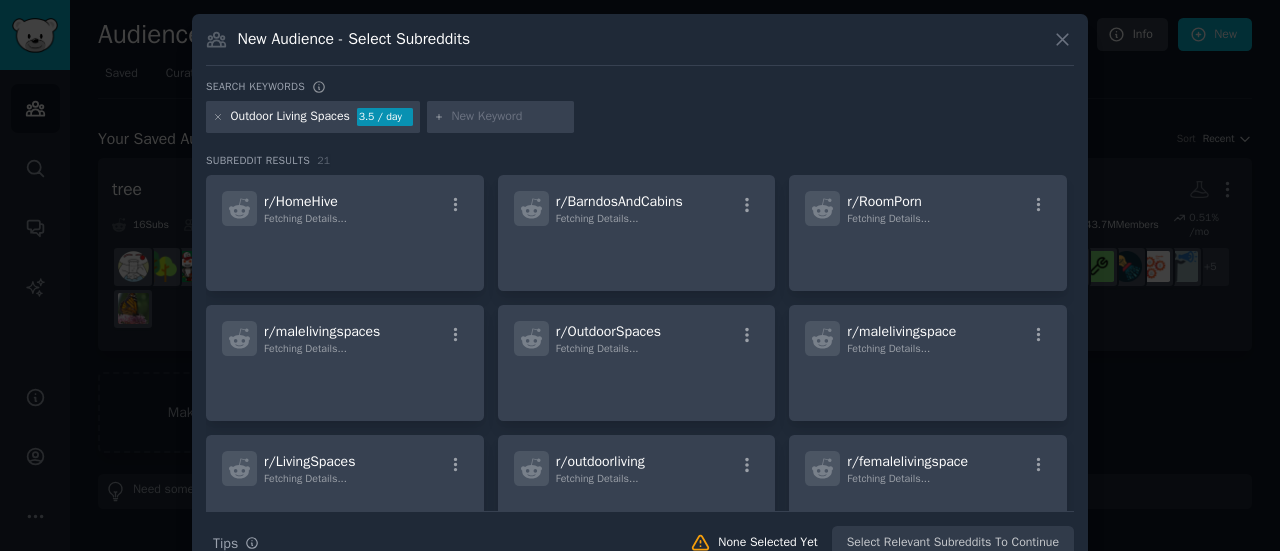 click at bounding box center (509, 117) 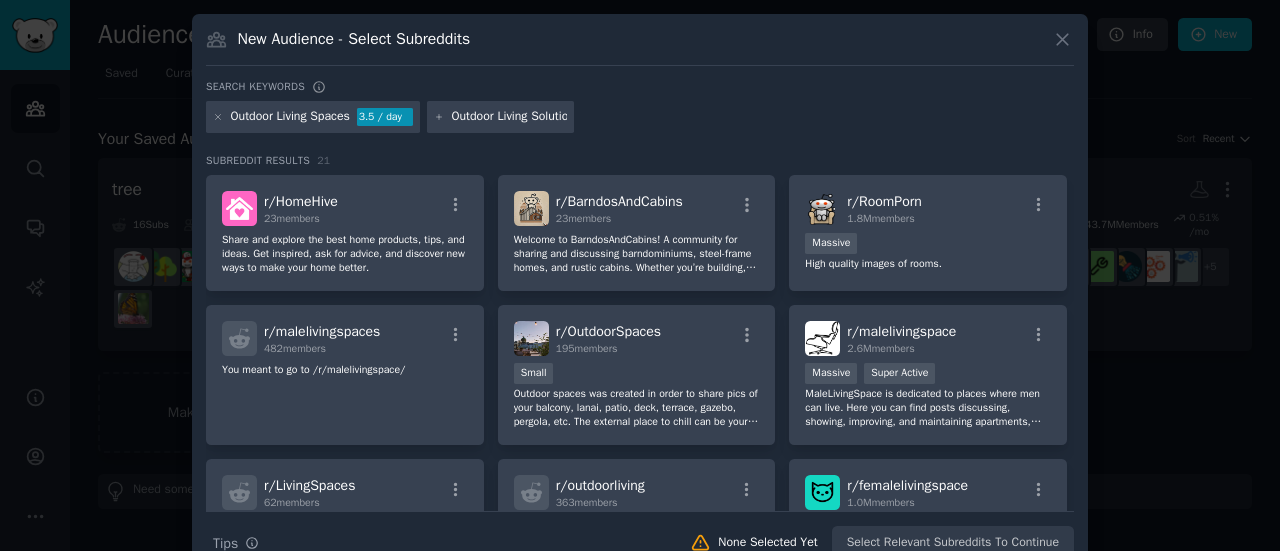 type on "Outdoor Living Solutions" 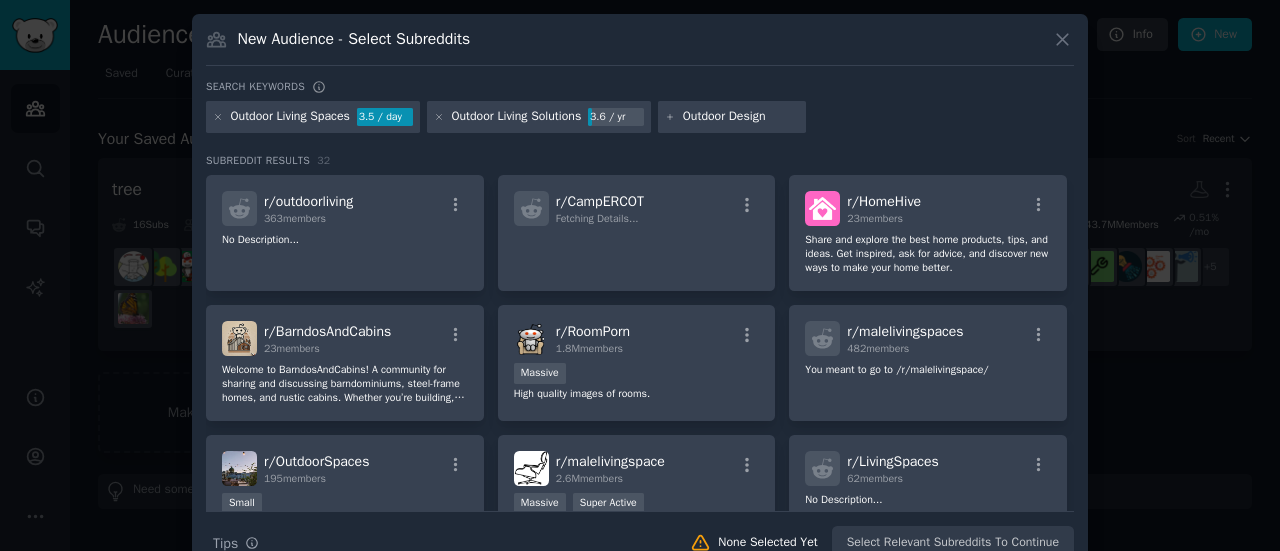 type on "Outdoor Designs" 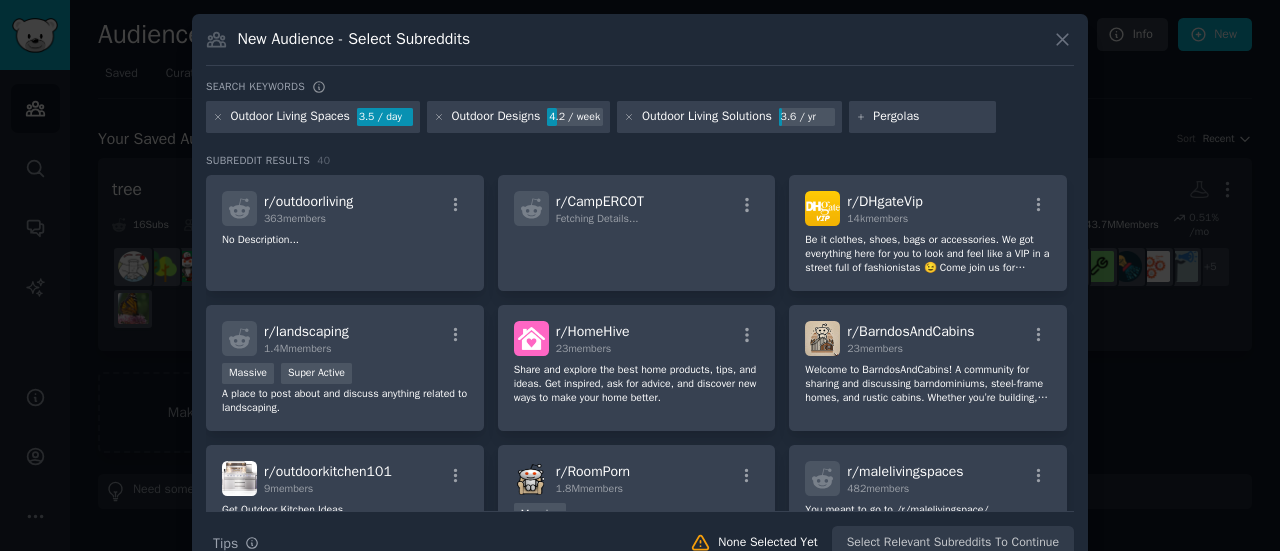 click on "Pergolas" at bounding box center [931, 117] 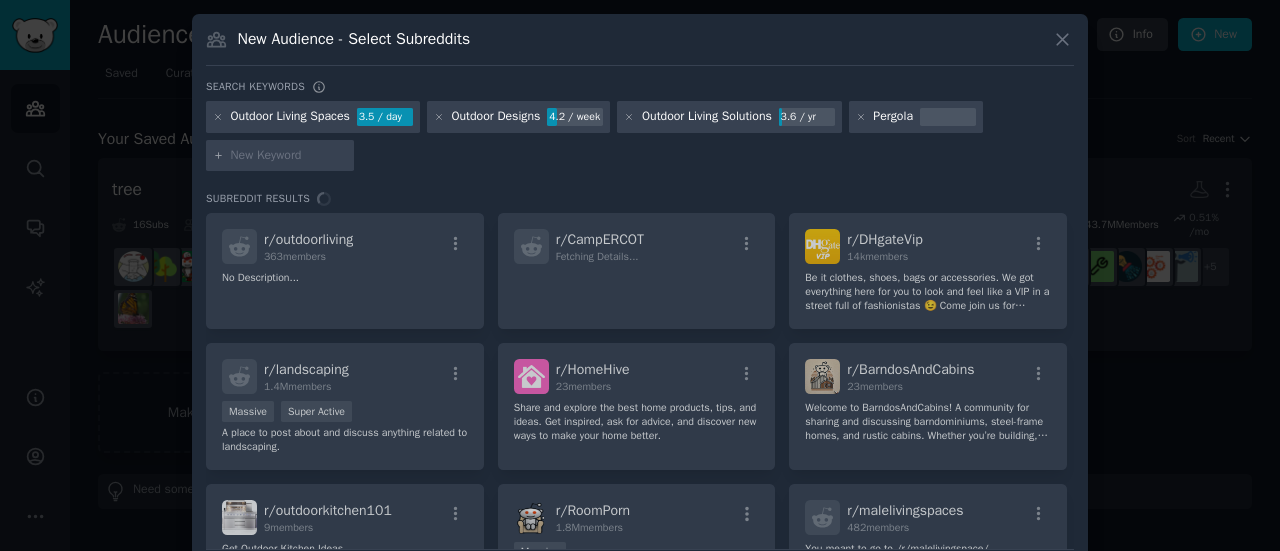 click at bounding box center (289, 156) 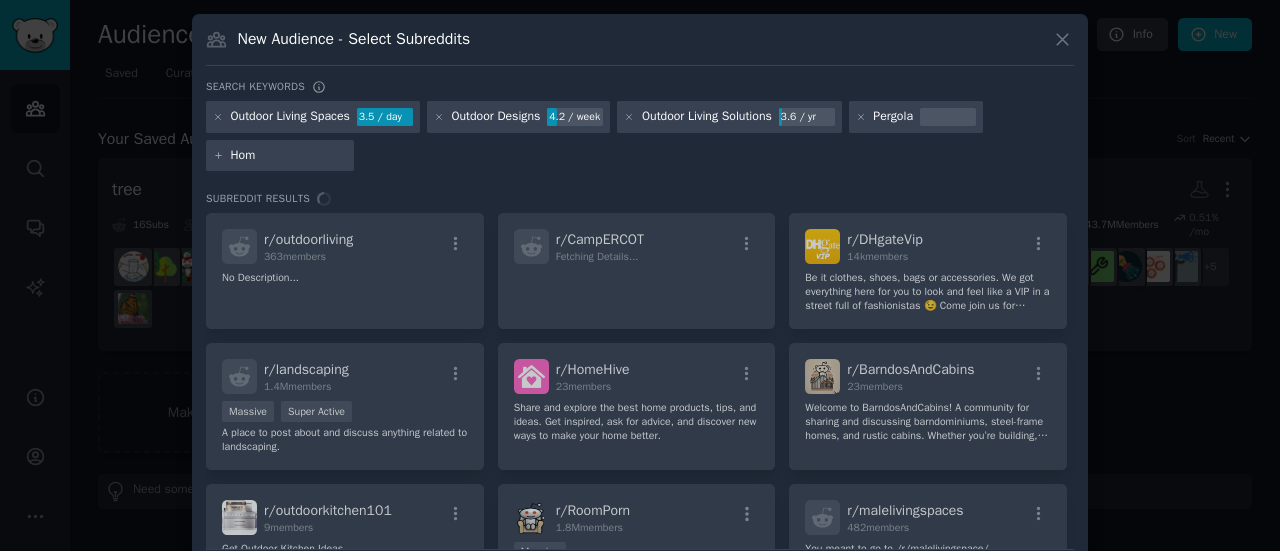 type on "Home" 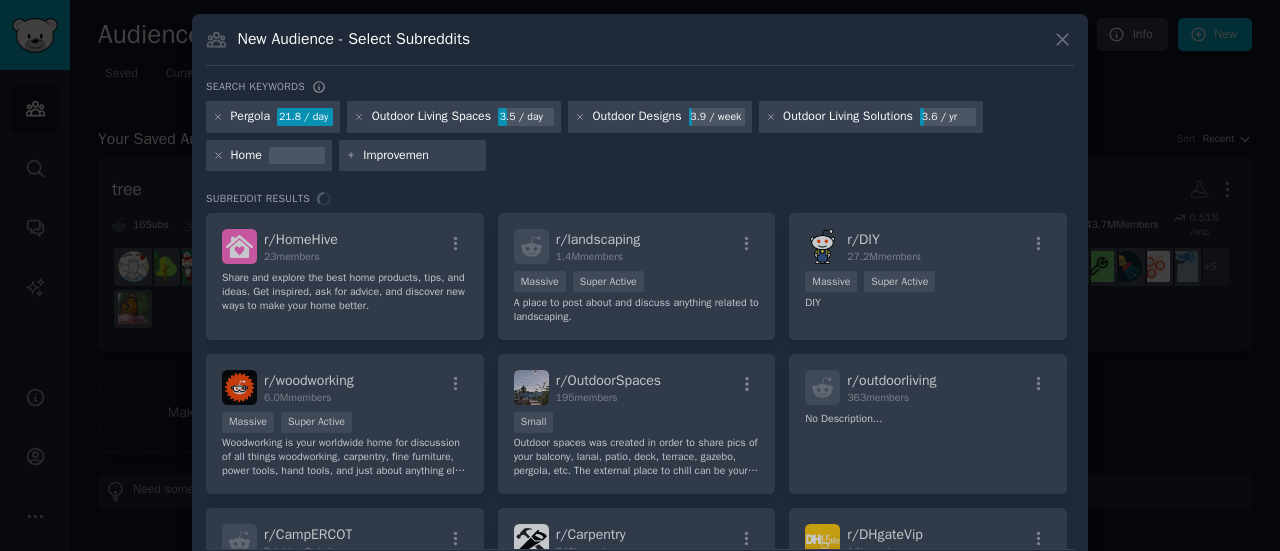 type on "Improvement" 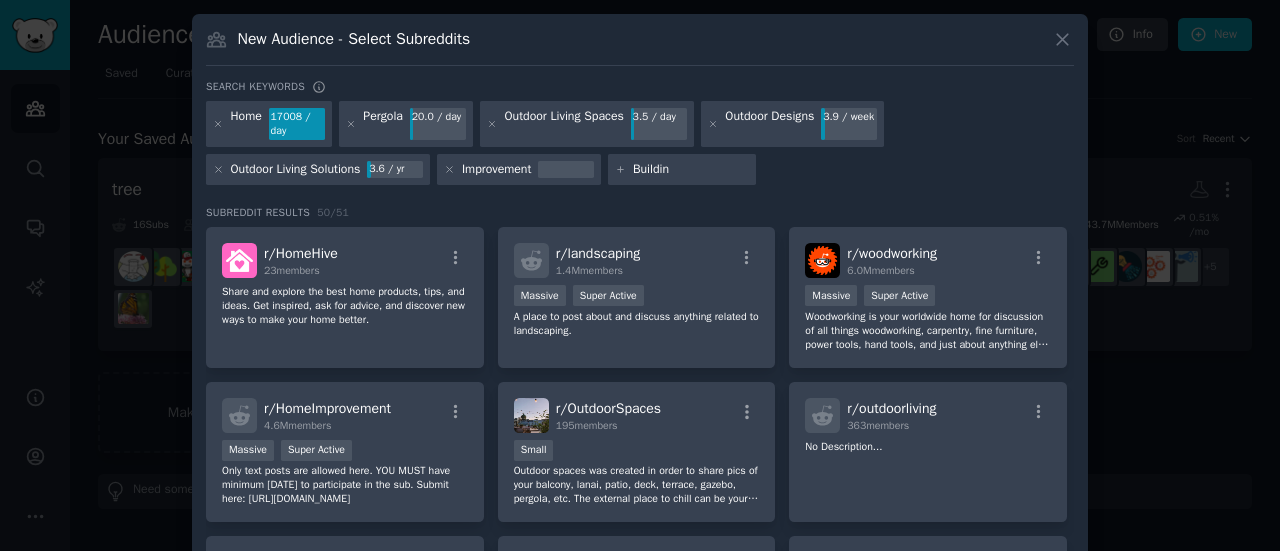 type on "Building" 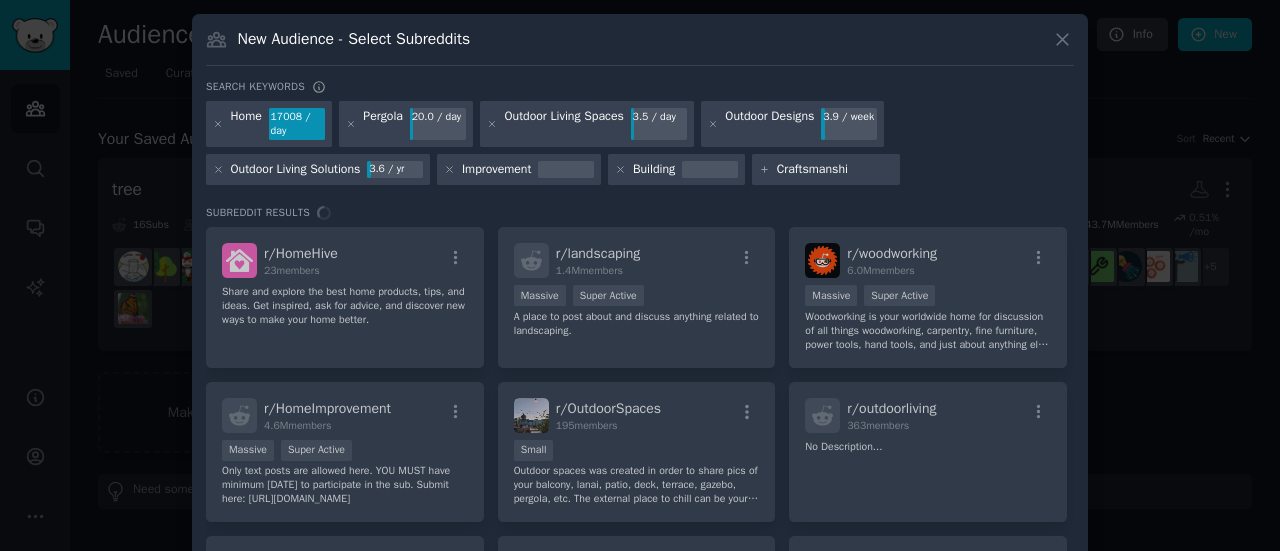 type on "Craftsmanship" 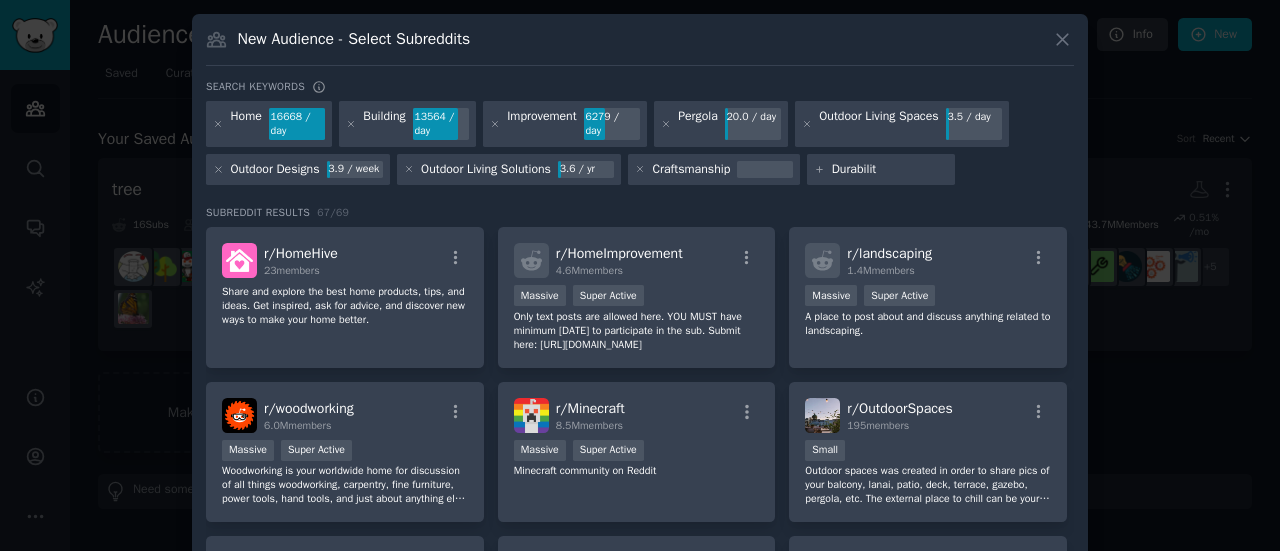 type on "Durability" 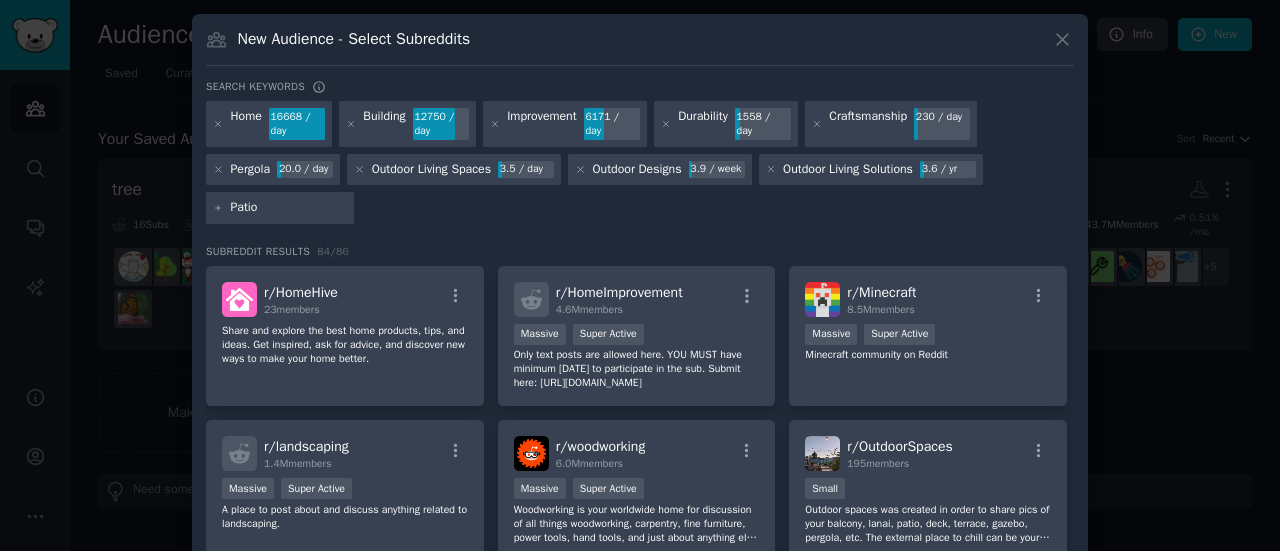 type on "Patios" 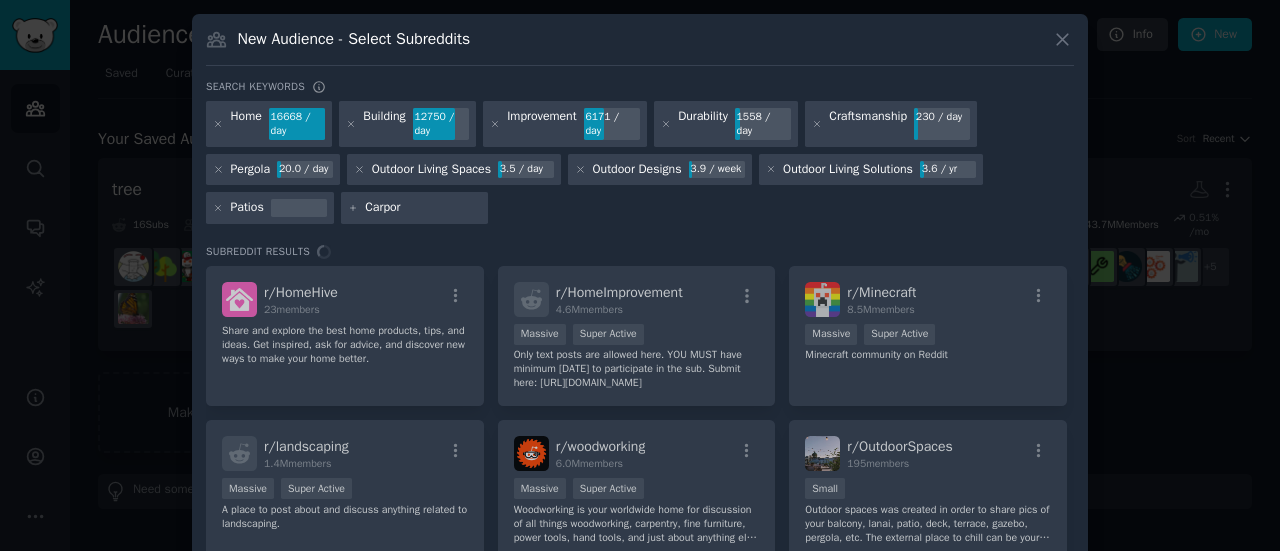 type on "Carport" 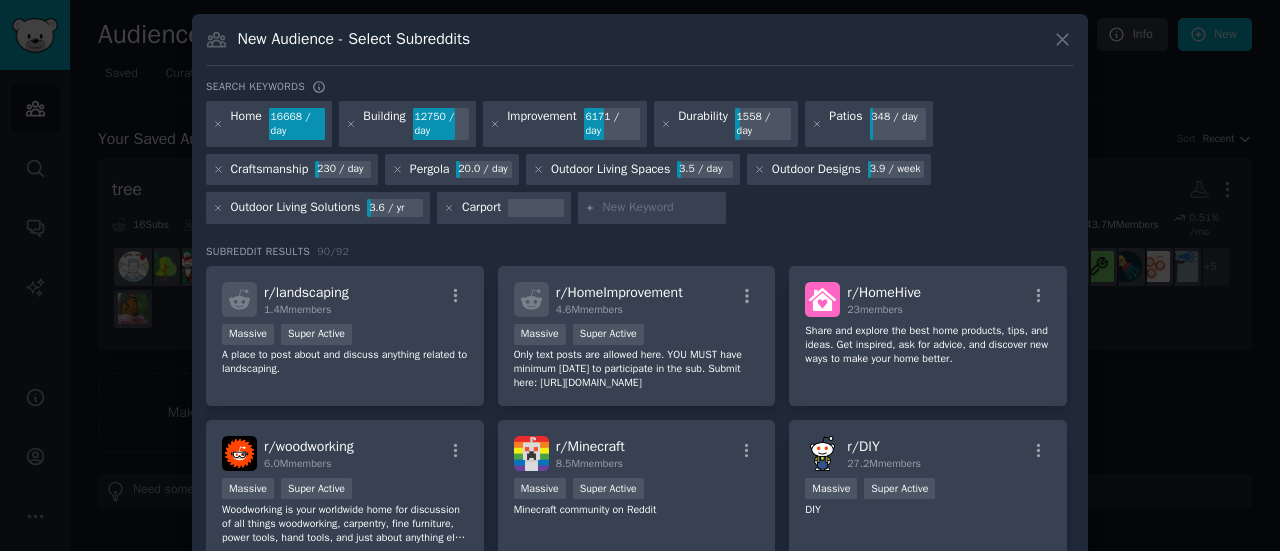 click at bounding box center (661, 208) 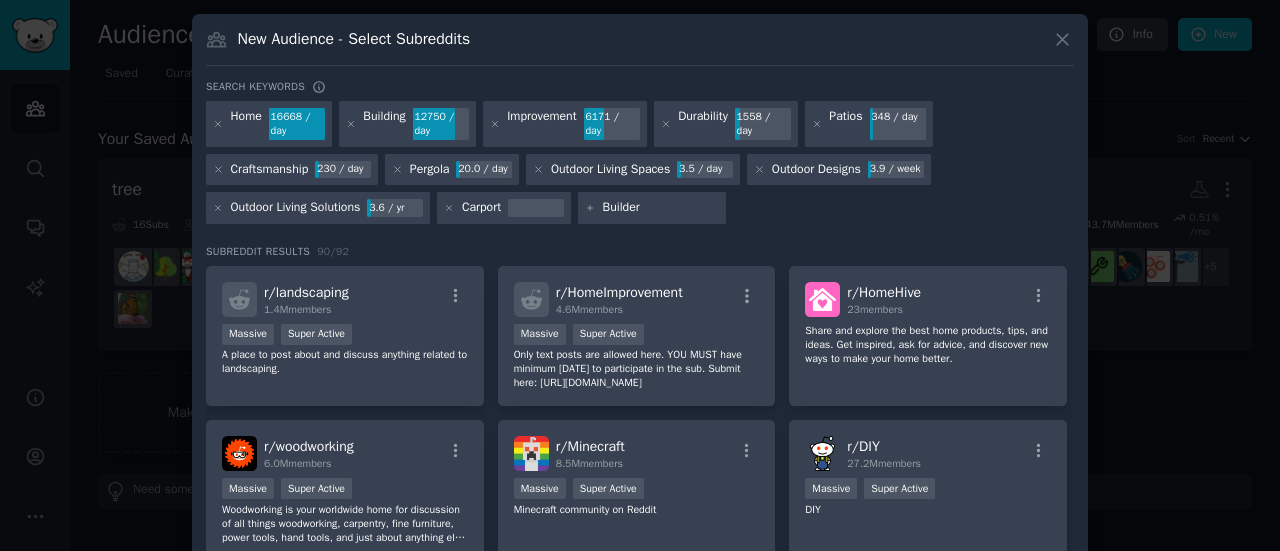 type on "Builders" 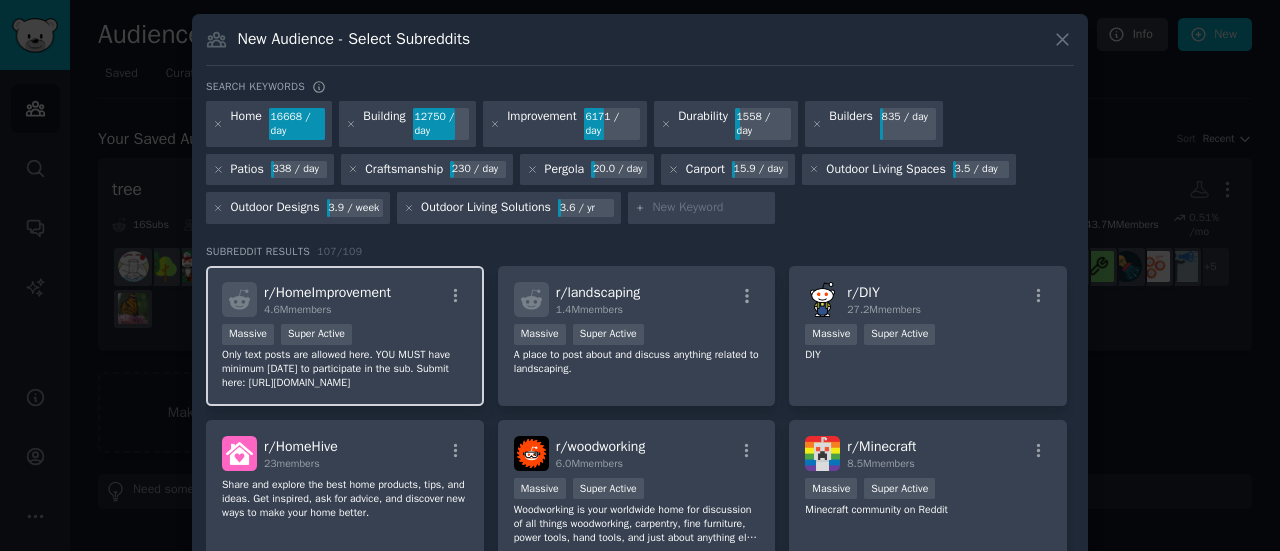 click on "Massive Super Active" at bounding box center (345, 336) 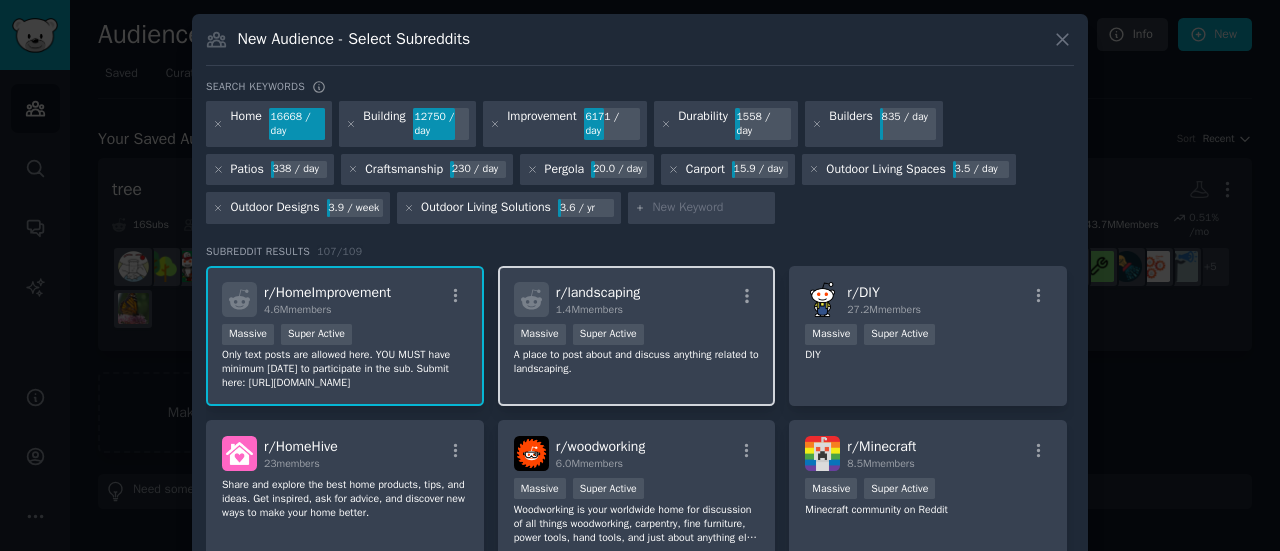 click on ">= 95th percentile for submissions / day Massive Super Active" at bounding box center [637, 336] 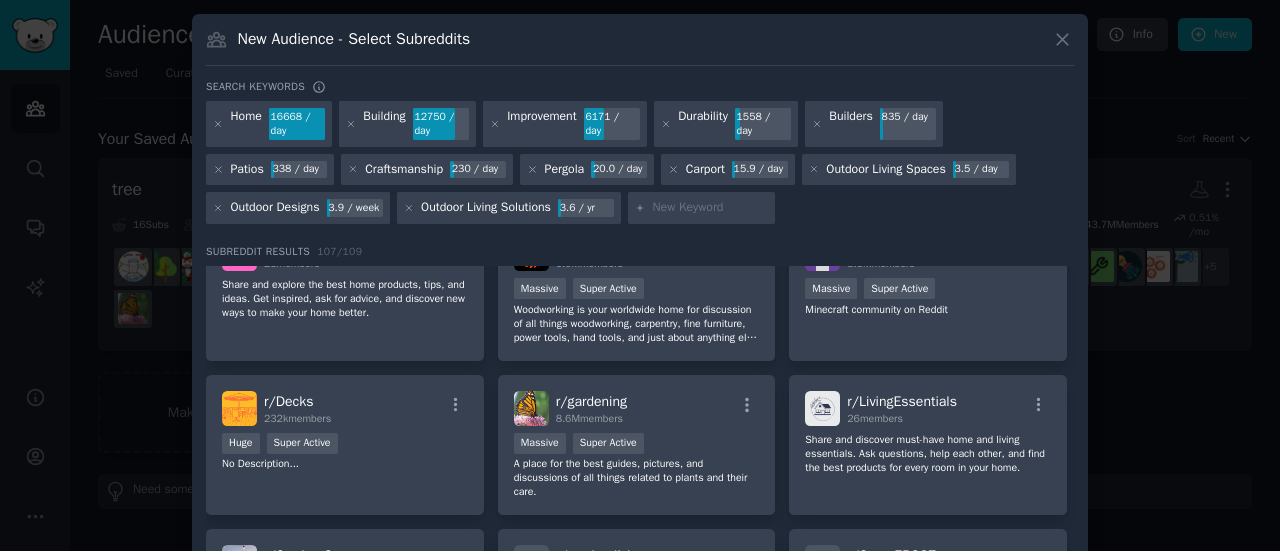 scroll, scrollTop: 100, scrollLeft: 0, axis: vertical 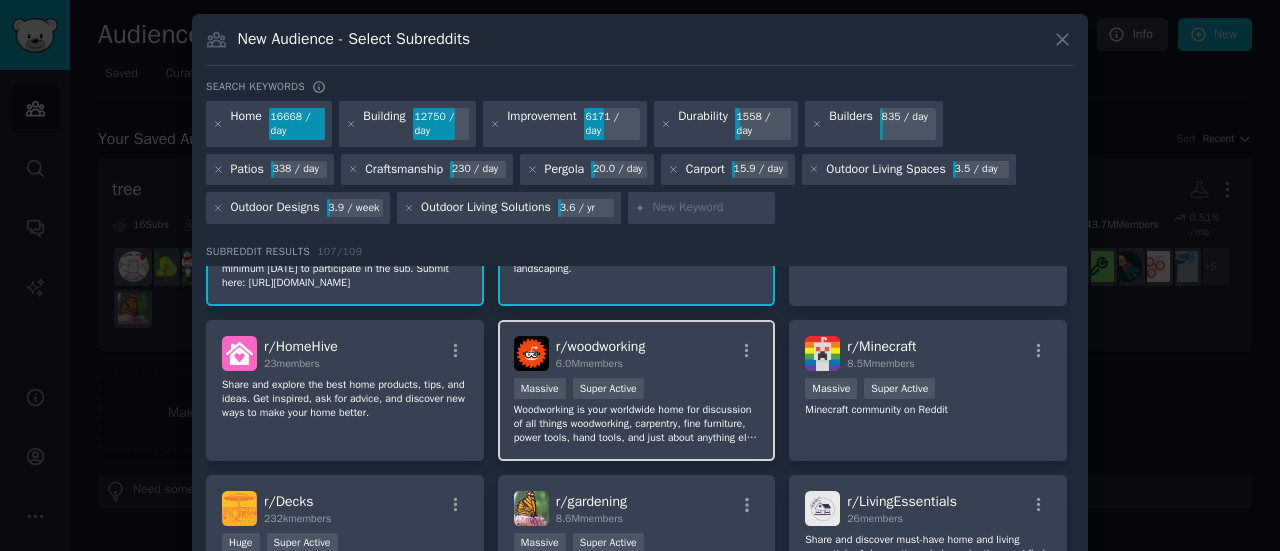 click on "Woodworking is your worldwide home for discussion of all things woodworking, carpentry, fine furniture, power tools, hand tools, and just about anything else about making - anything - from trees!" at bounding box center (637, 424) 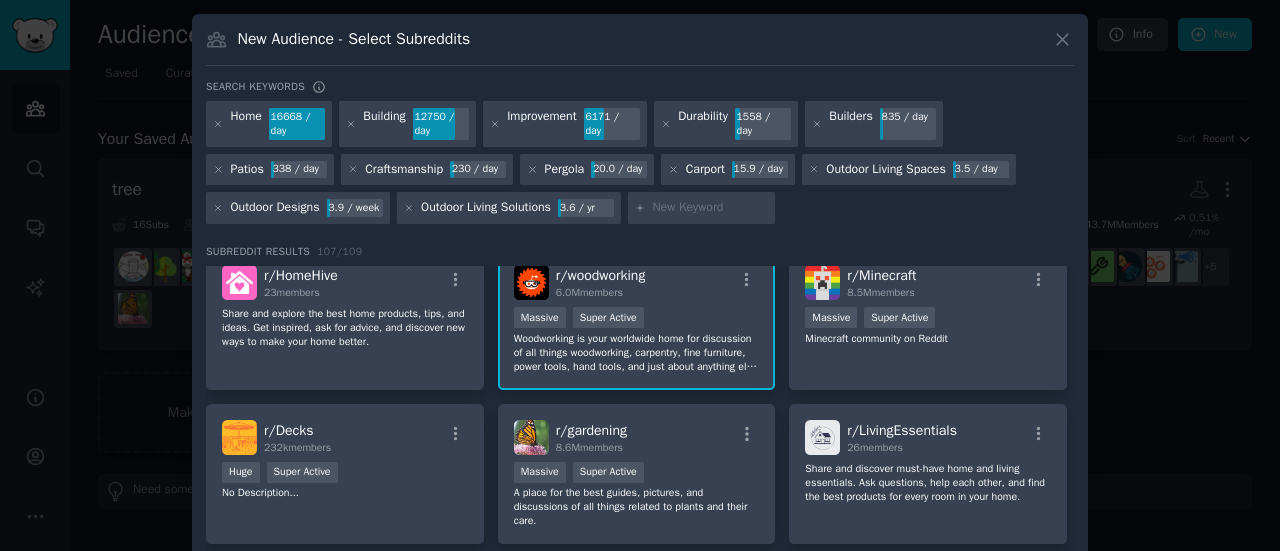 scroll, scrollTop: 200, scrollLeft: 0, axis: vertical 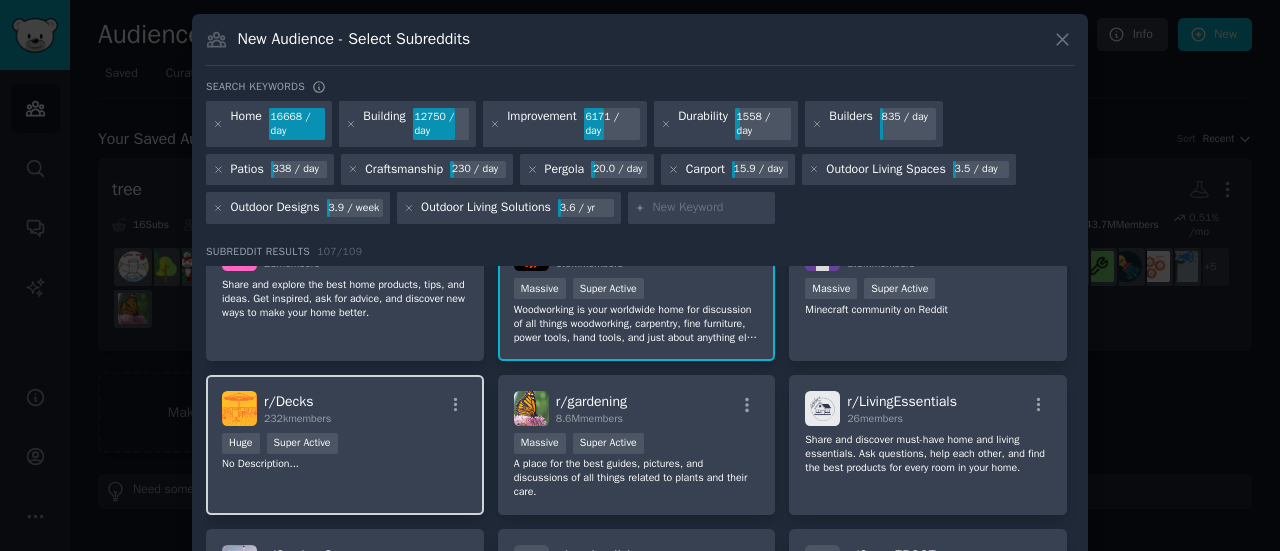 click on "r/ Decks 232k  members" at bounding box center (345, 408) 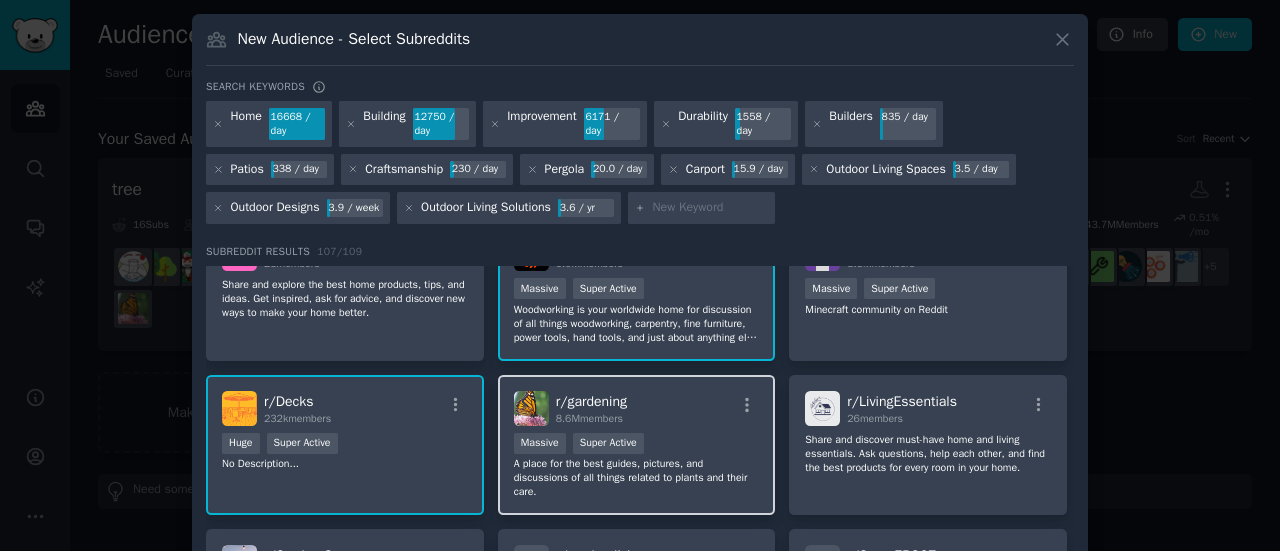 click on "A place for the best guides, pictures, and discussions of all things related to plants and their care." at bounding box center (637, 478) 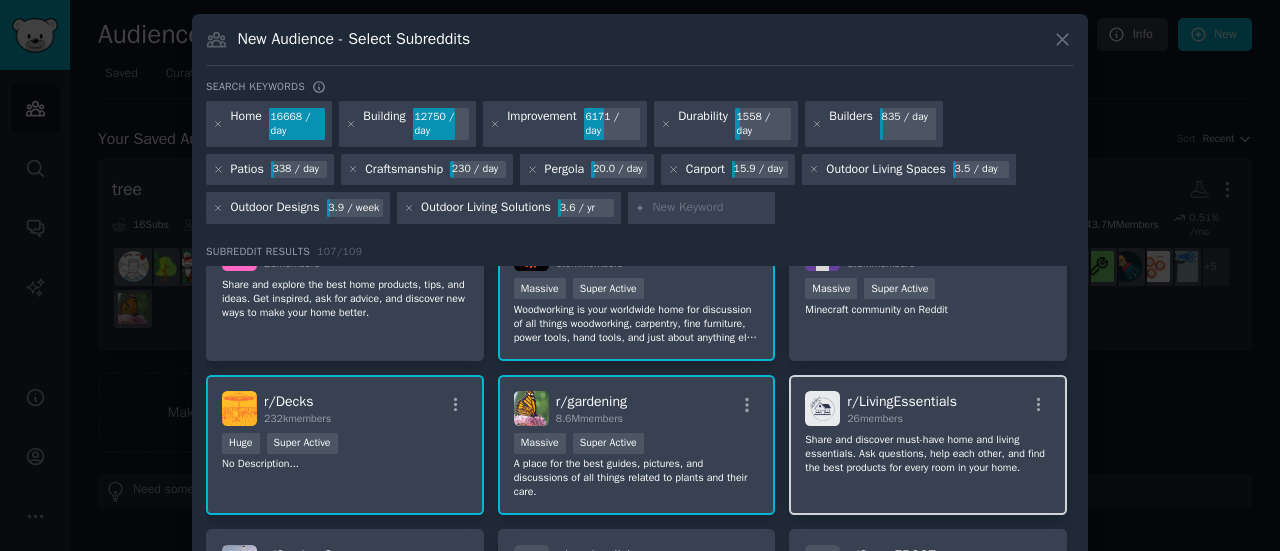 click on "Share and discover must-have home and living essentials. Ask questions, help each other, and find the best products for every room in your home." 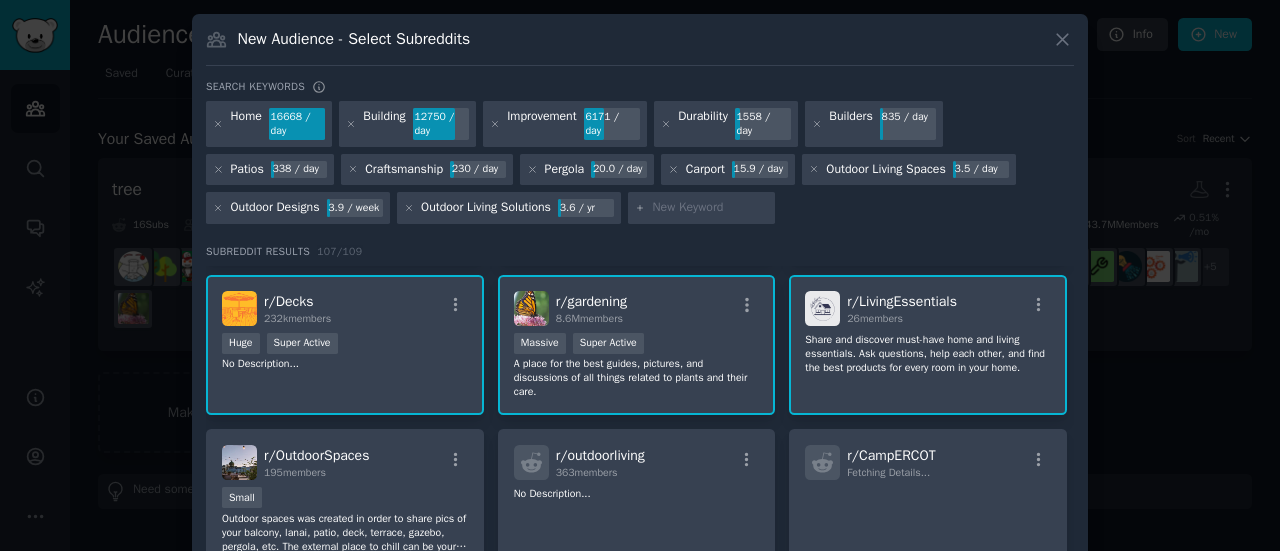 scroll, scrollTop: 338, scrollLeft: 0, axis: vertical 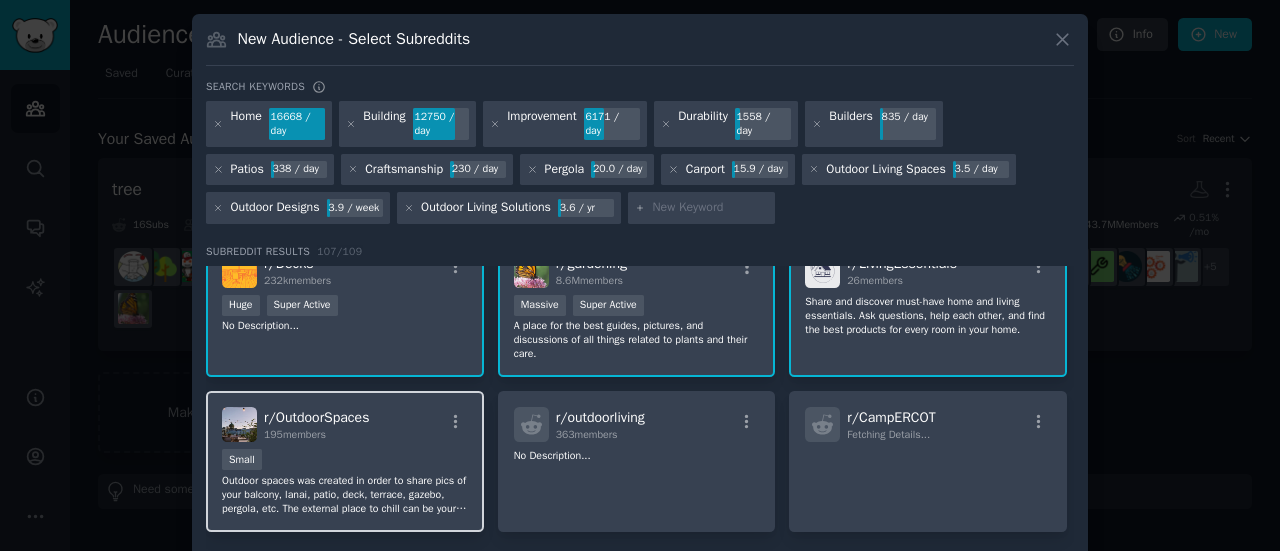click on "Small" at bounding box center (345, 461) 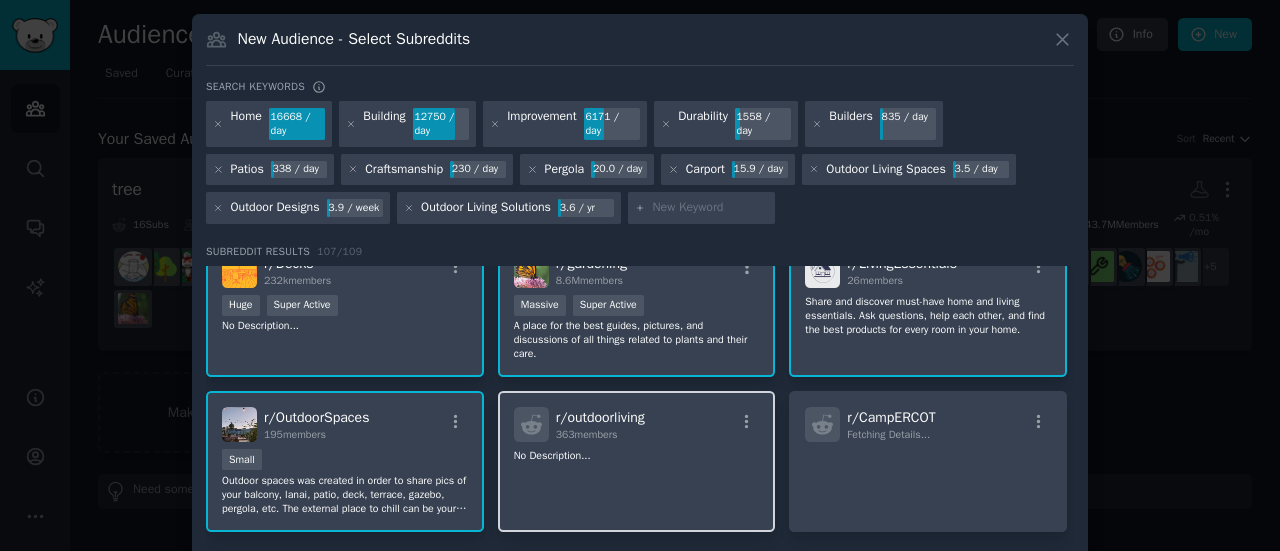 click on "No Description..." 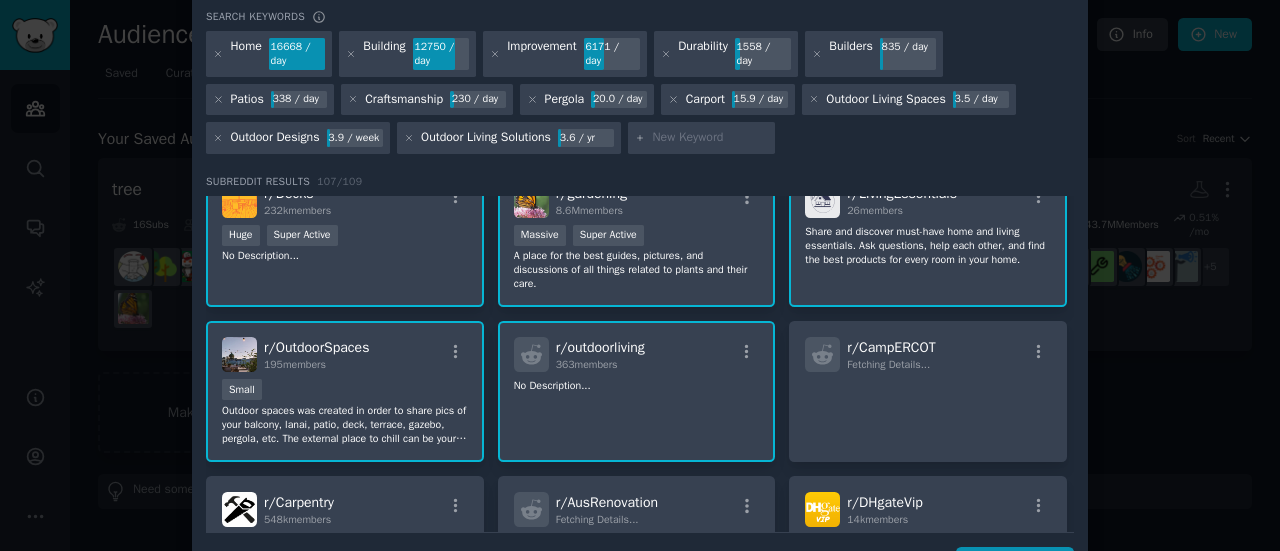 scroll, scrollTop: 126, scrollLeft: 0, axis: vertical 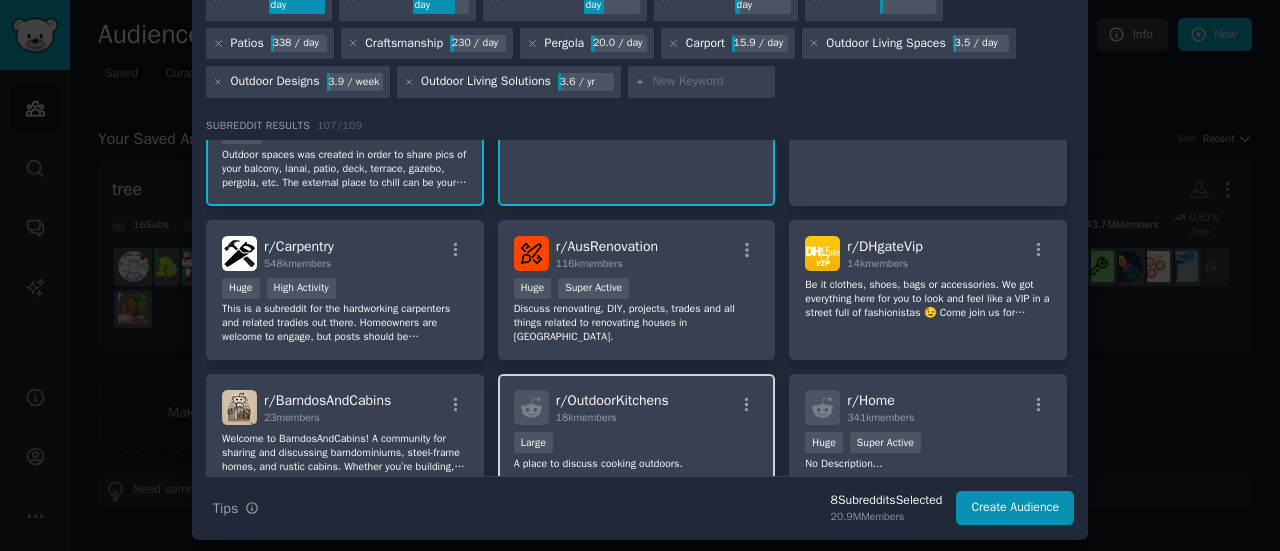 click on "r/ OutdoorKitchens 18k  members" at bounding box center (637, 407) 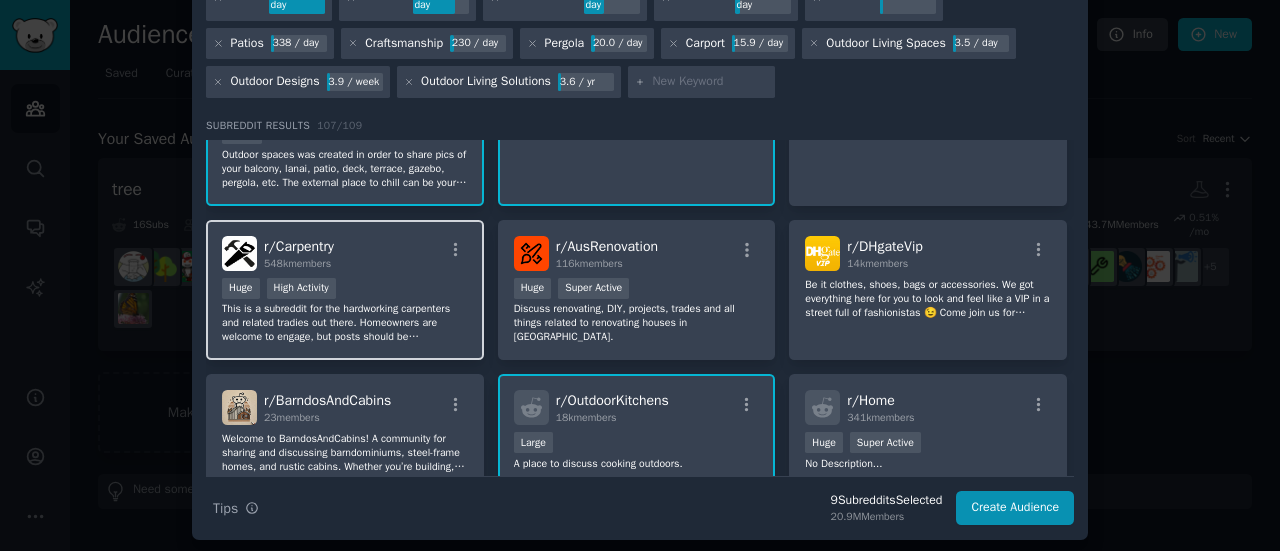 click on "Huge High Activity" at bounding box center [345, 290] 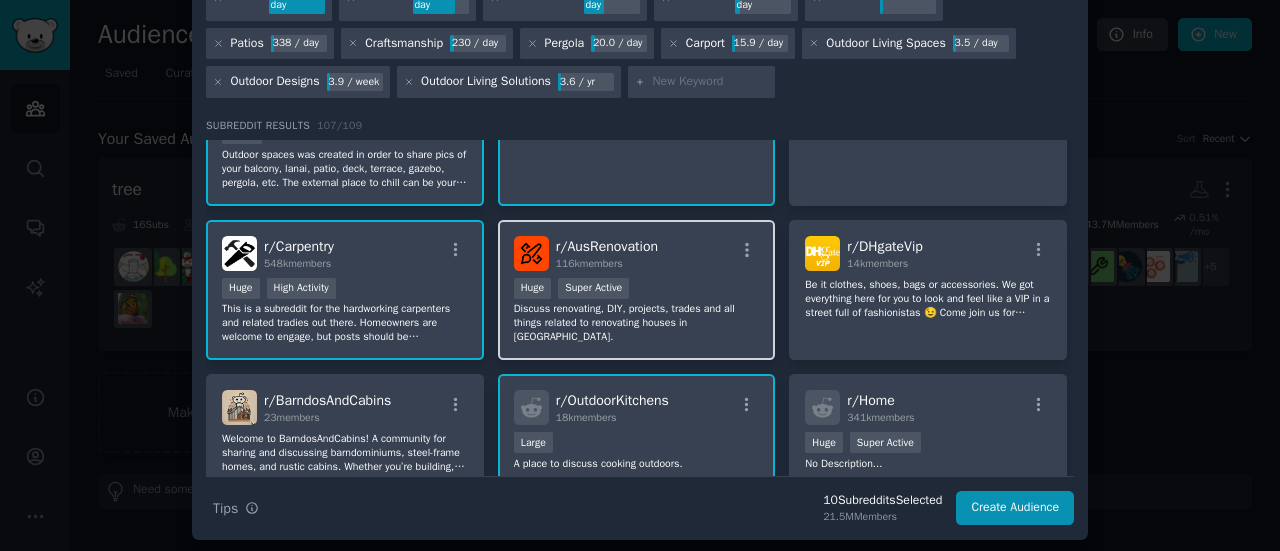 click on "Huge Super Active" at bounding box center [637, 290] 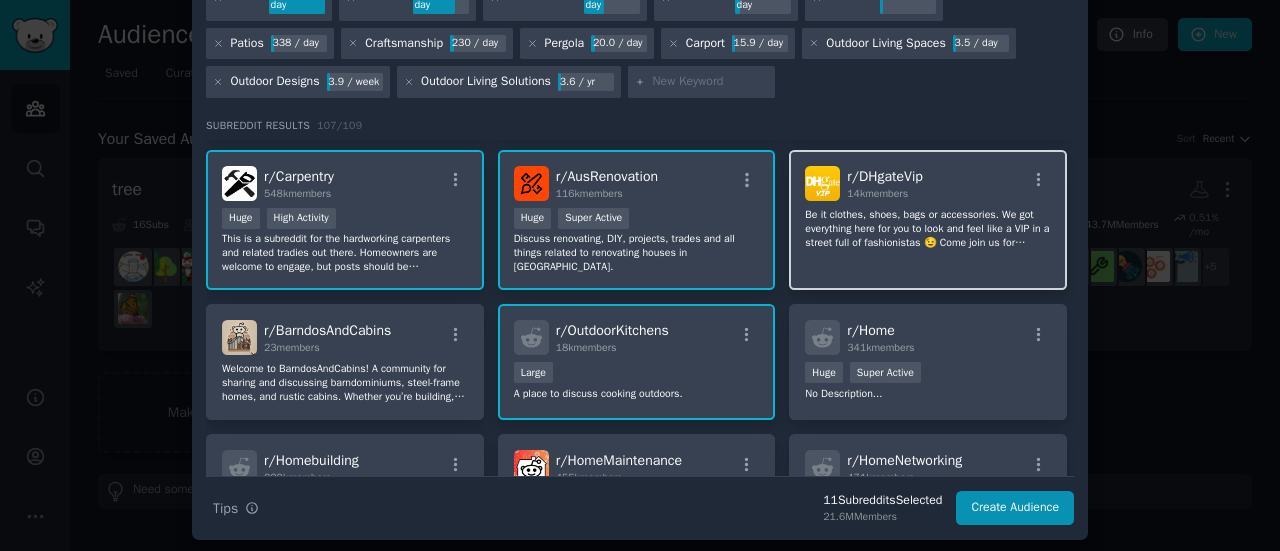 scroll, scrollTop: 638, scrollLeft: 0, axis: vertical 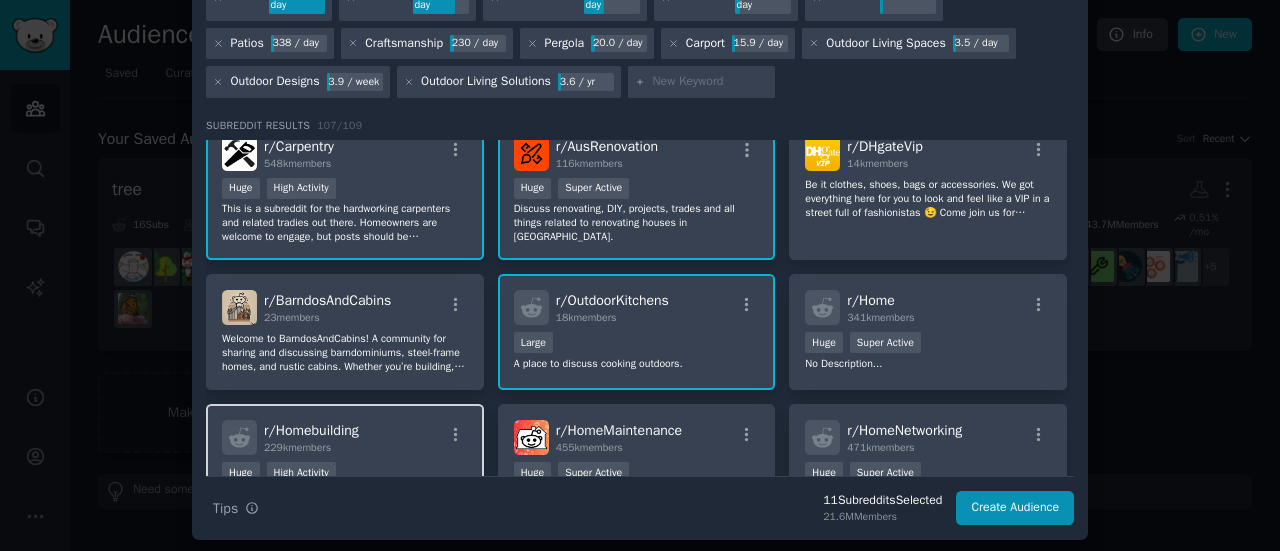click on "r/ Homebuilding 229k  members" at bounding box center (345, 437) 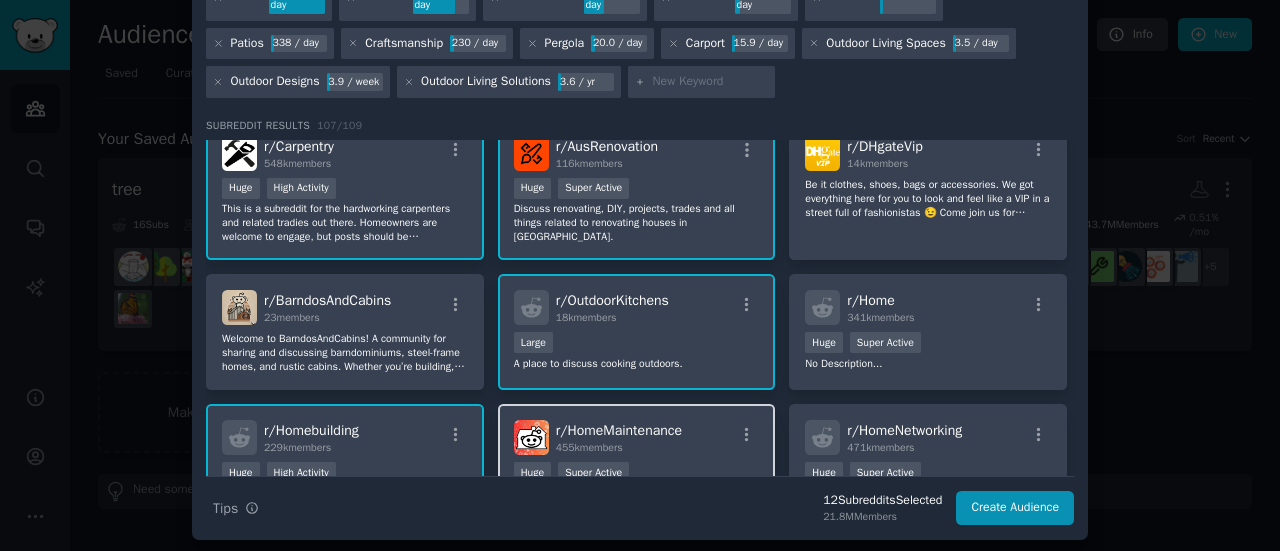 click on "Huge Super Active" at bounding box center (637, 474) 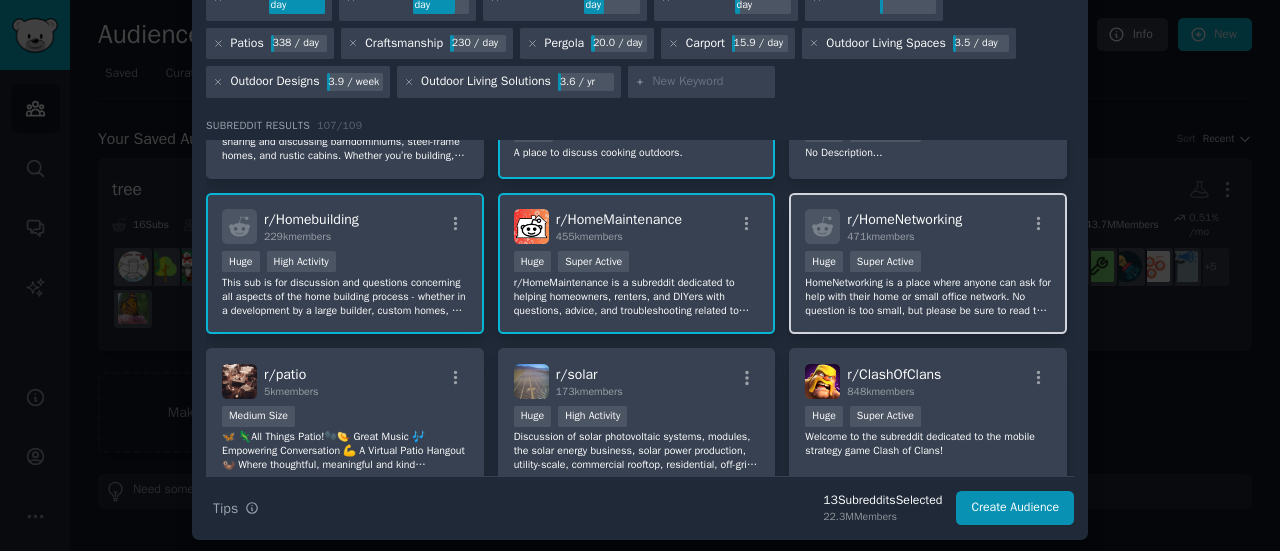 scroll, scrollTop: 931, scrollLeft: 0, axis: vertical 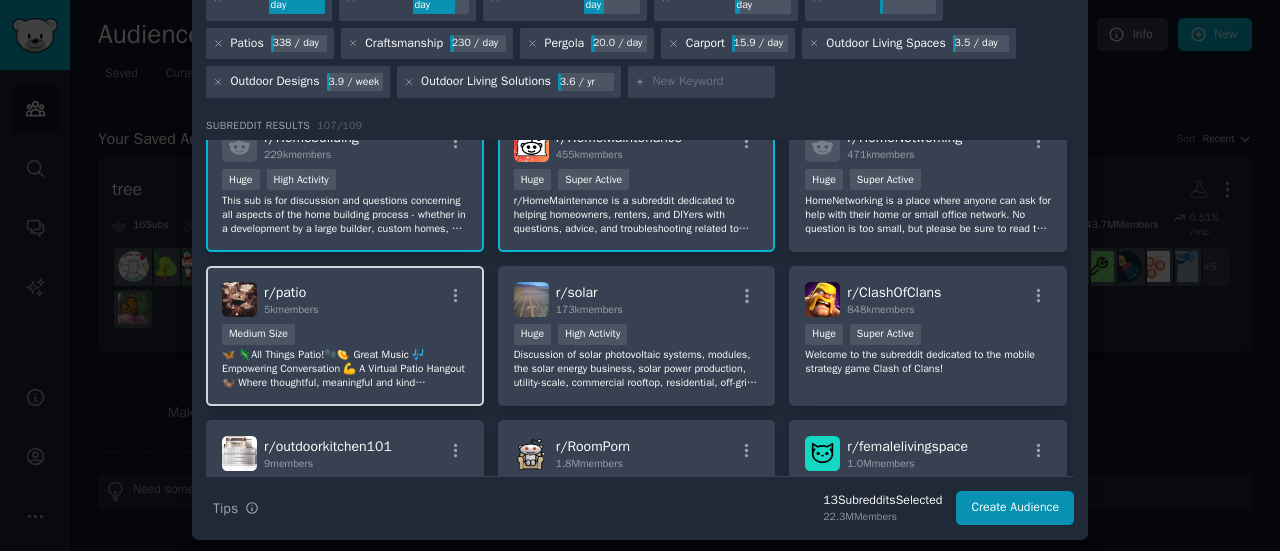 click on "Medium Size" at bounding box center [345, 336] 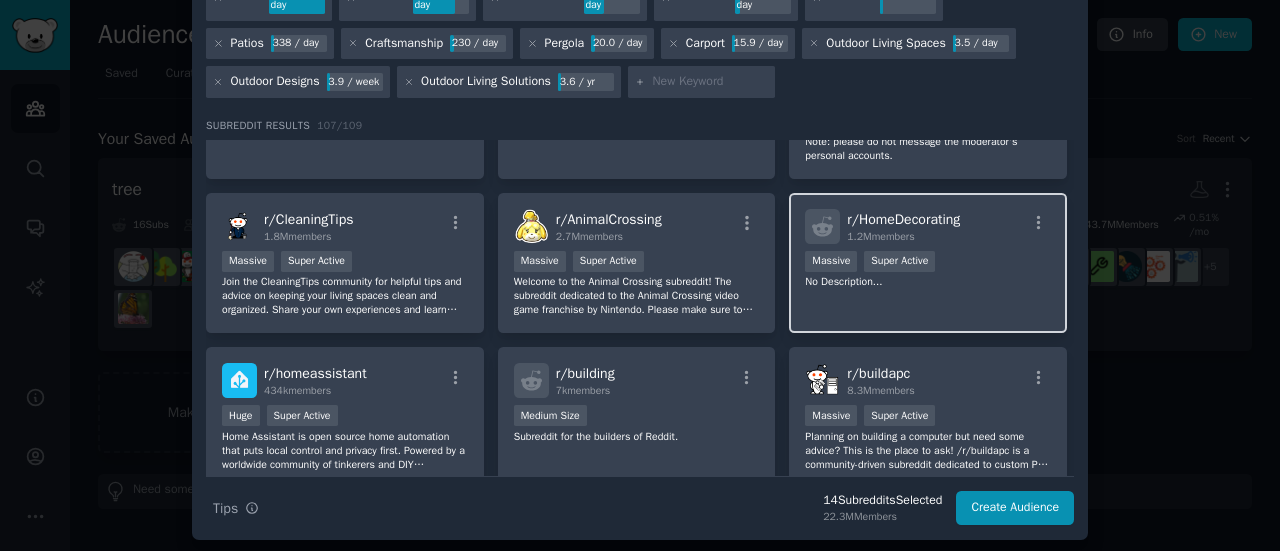 scroll, scrollTop: 1340, scrollLeft: 0, axis: vertical 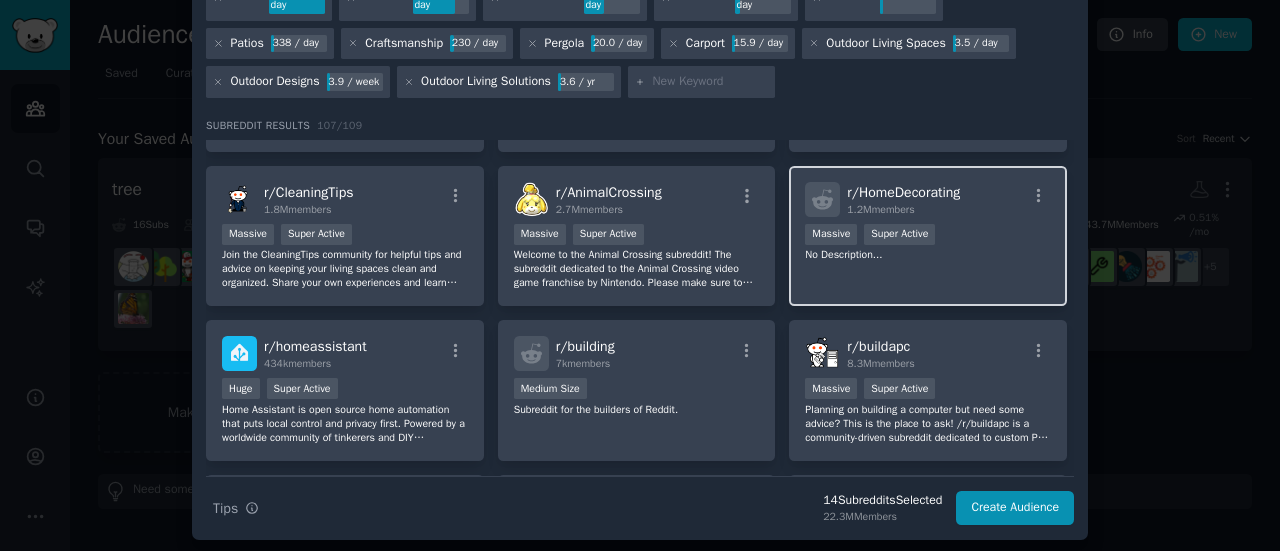 click on "r/ HomeDecorating 1.2M  members Massive Super Active No Description..." at bounding box center (928, 236) 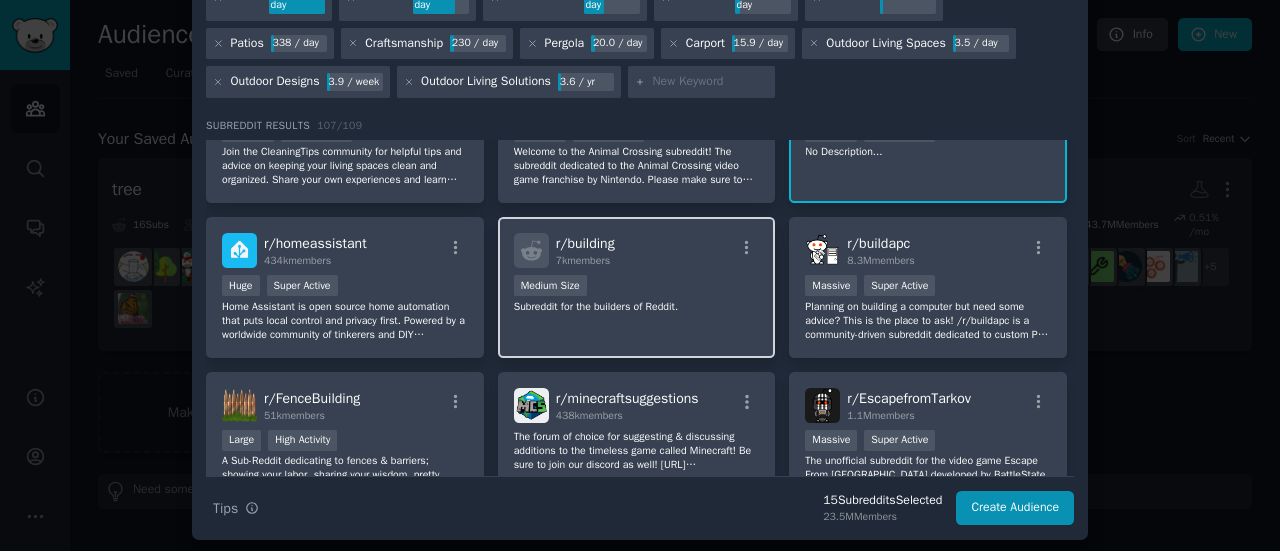 scroll, scrollTop: 1540, scrollLeft: 0, axis: vertical 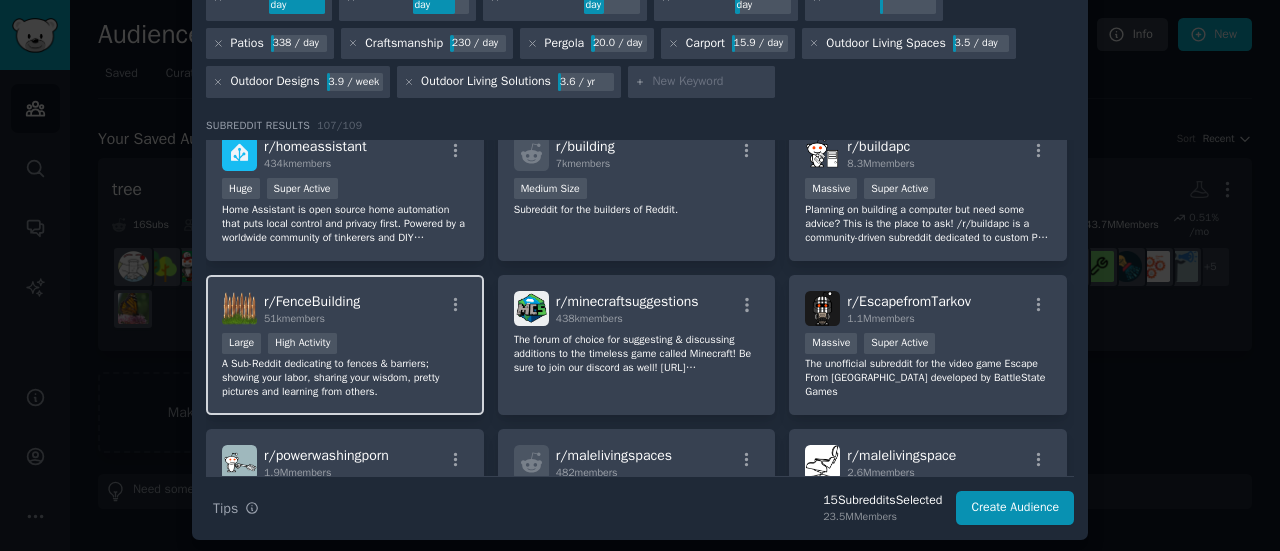 click on "A Sub-Reddit dedicating to fences & barriers; showing your labor, sharing your wisdom, pretty pictures and learning from others." at bounding box center [345, 378] 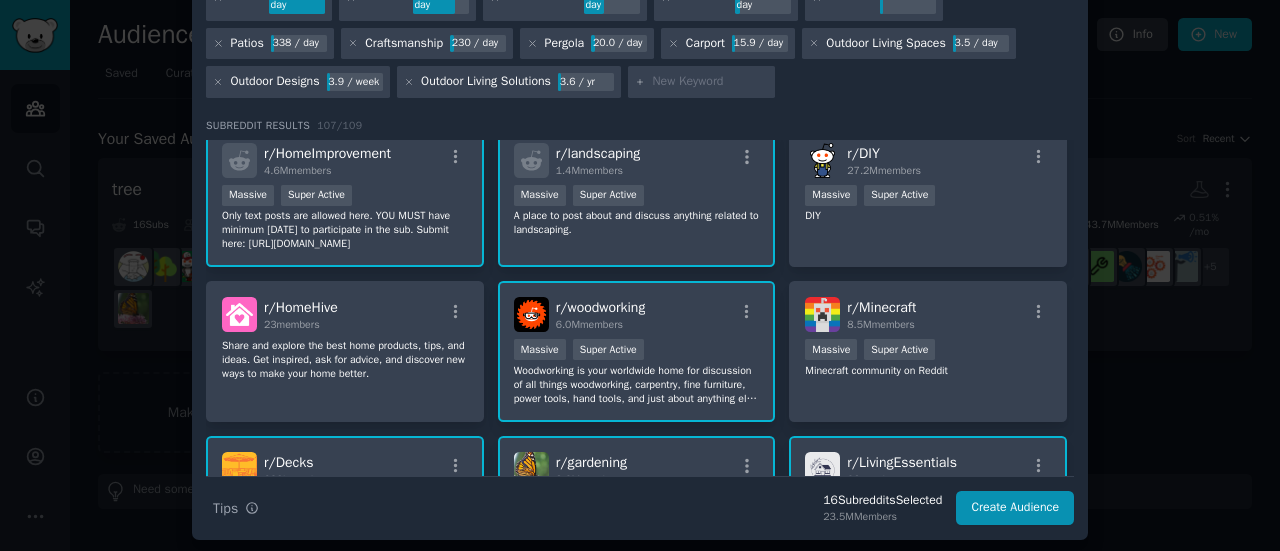 scroll, scrollTop: 0, scrollLeft: 0, axis: both 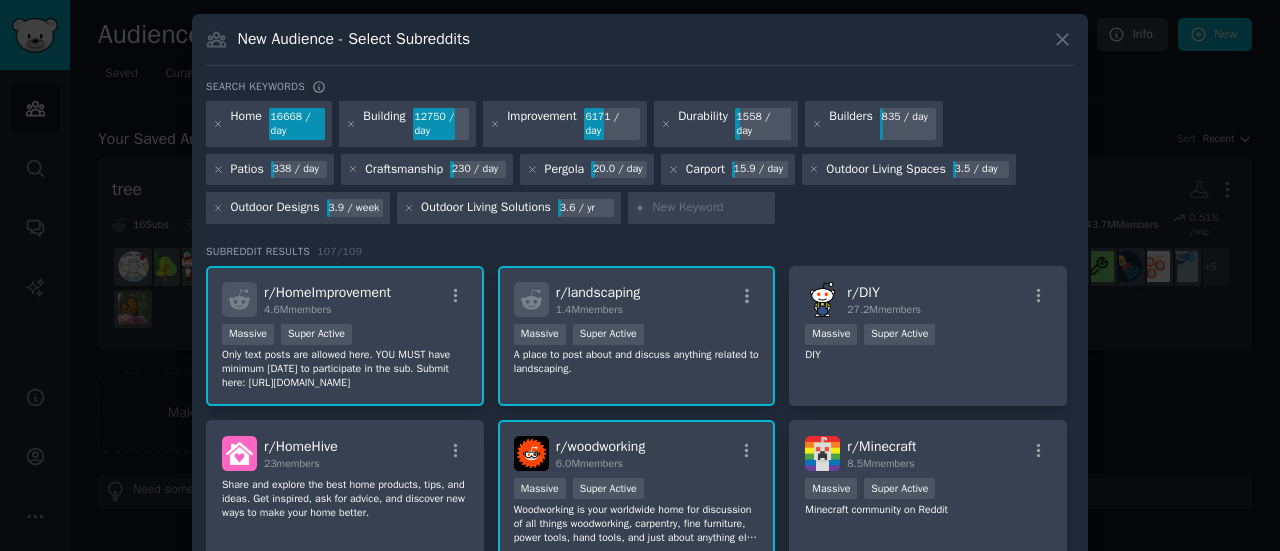 click at bounding box center (710, 208) 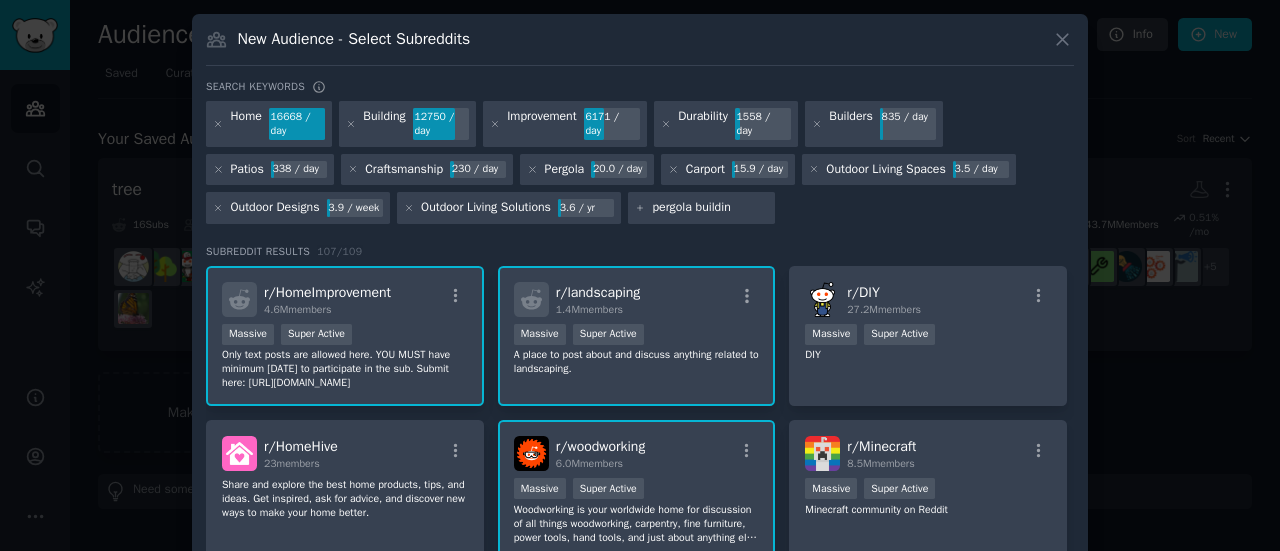 type on "pergola building" 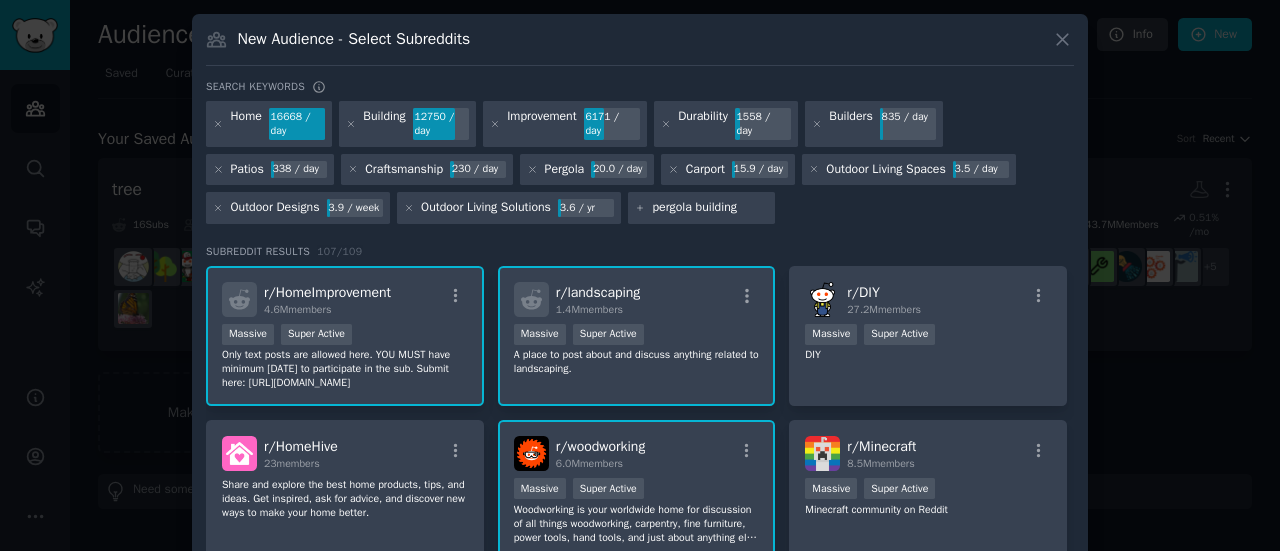 type 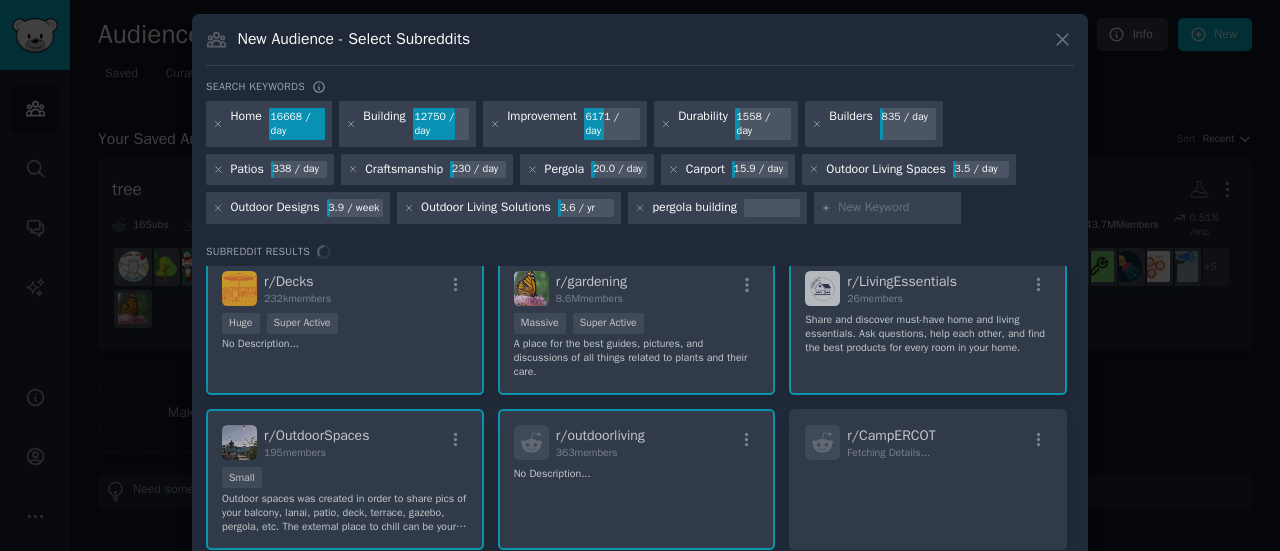 scroll, scrollTop: 338, scrollLeft: 0, axis: vertical 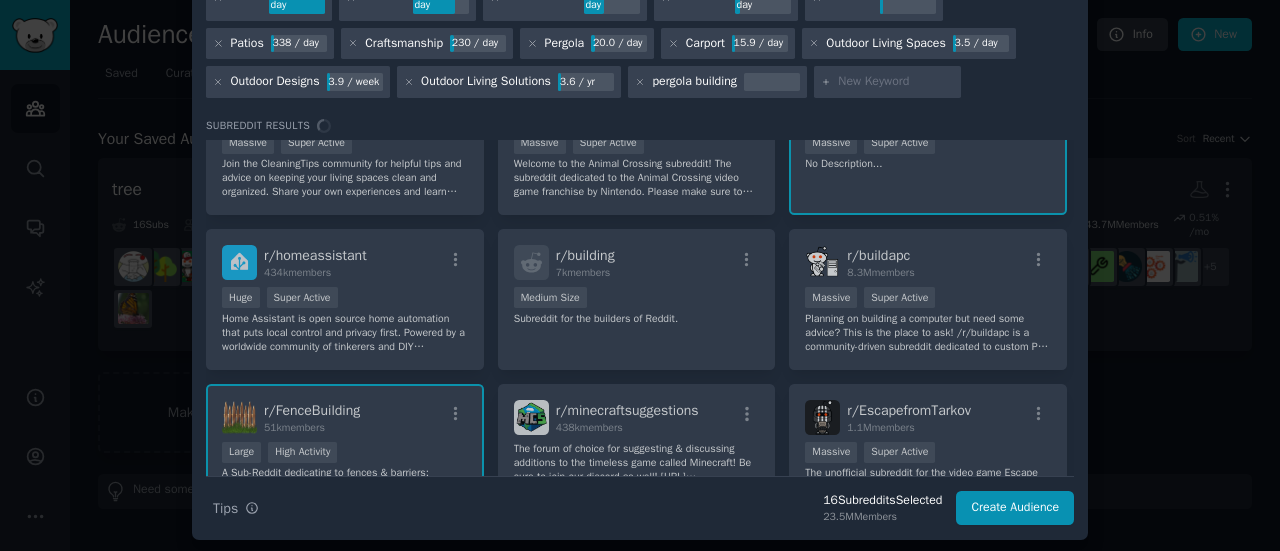 click on "r/ HomeImprovement 4.6M  members Massive Super Active Only text posts are allowed here. YOU MUST have minimum karma to participate in the sub.
Submit here: https://diy.stackexchange.com/ r/ landscaping 1.4M  members >= 95th percentile for submissions / day Massive Super Active A place to post about and discuss anything related to landscaping. r/ DIY 27.2M  members 1,000,000+ members Massive Super Active DIY r/ HomeHive 23  members Share and explore the best home products, tips, and ideas. Get inspired, ask for advice, and discover new ways to make your home better. r/ woodworking 6.0M  members >= 95th percentile for submissions / day Massive Super Active Woodworking is your worldwide home for discussion of all things woodworking, carpentry, fine furniture, power tools, hand tools, and just about anything else about making - anything - from trees! r/ Minecraft 8.5M  members Massive Super Active Minecraft community on Reddit r/ Decks 232k  members Huge Super Active No Description... r/ gardening 8.6M  members 9" at bounding box center (640, 308) 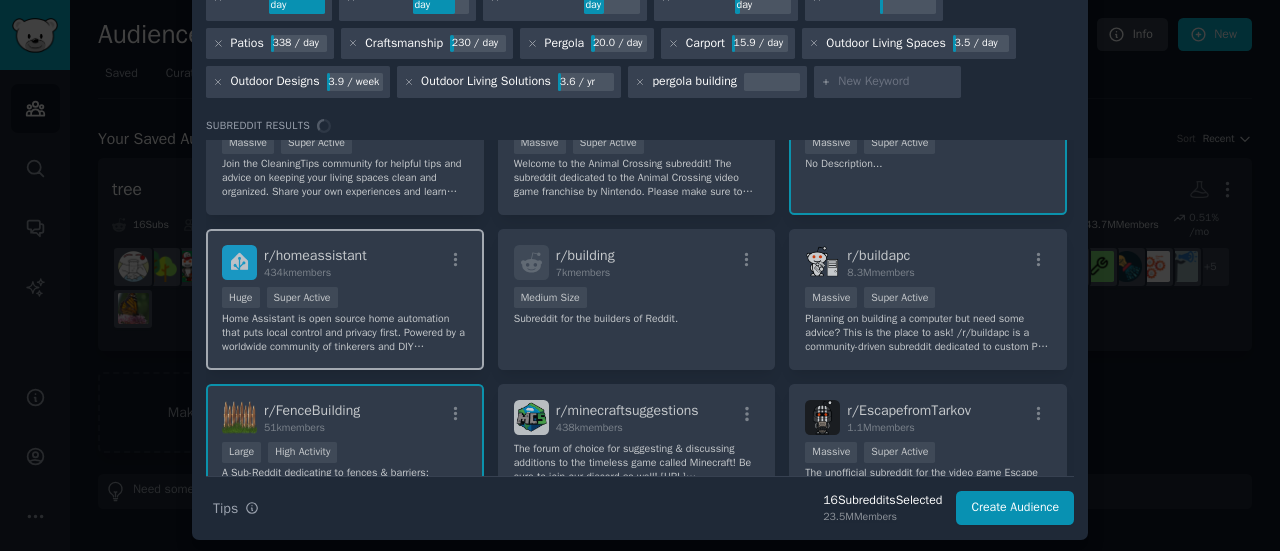 click on "r/ homeassistant 434k  members" at bounding box center [345, 262] 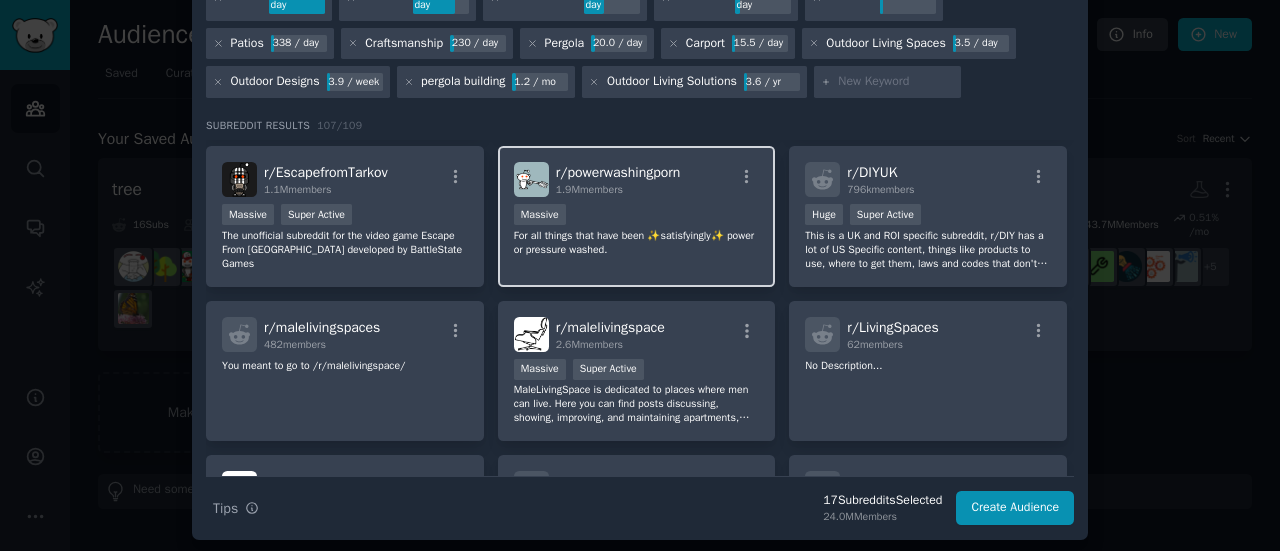 scroll, scrollTop: 1817, scrollLeft: 0, axis: vertical 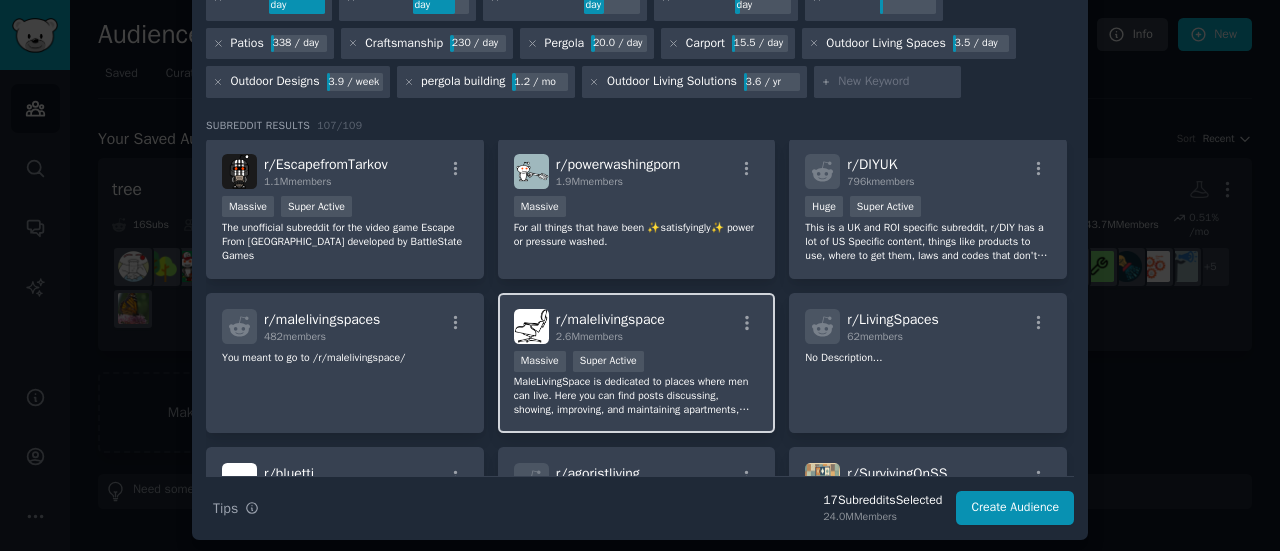 click on "MaleLivingSpace is dedicated to places where men can live.
Here you can find posts discussing, showing, improving, and maintaining apartments, homes, domiciles, man caves, garages, and bungalows.
https://www.theverge.com/2023/6/5/23749188/reddit-subreddit-private-protest-api-changes-apollo-charges" at bounding box center [637, 396] 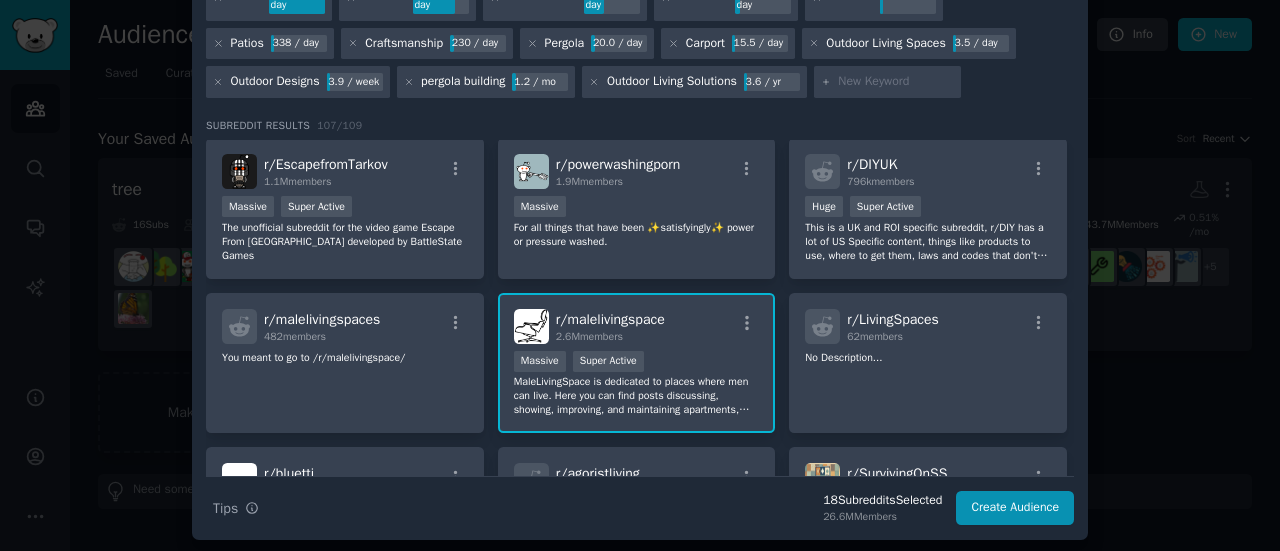 click on "MaleLivingSpace is dedicated to places where men can live.
Here you can find posts discussing, showing, improving, and maintaining apartments, homes, domiciles, man caves, garages, and bungalows.
https://www.theverge.com/2023/6/5/23749188/reddit-subreddit-private-protest-api-changes-apollo-charges" at bounding box center (637, 396) 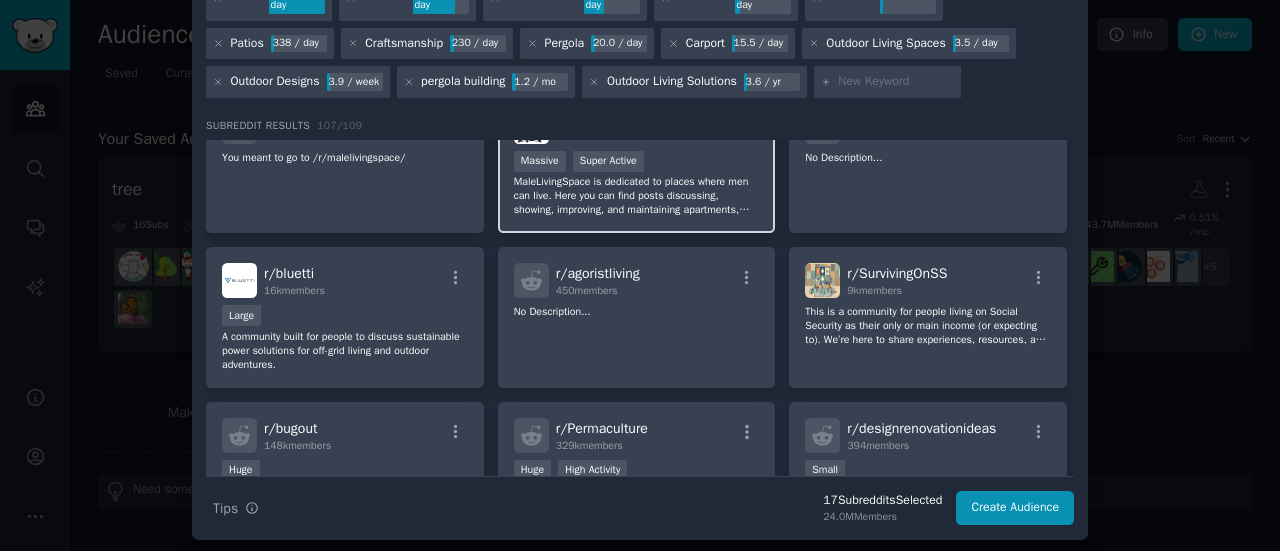 scroll, scrollTop: 2117, scrollLeft: 0, axis: vertical 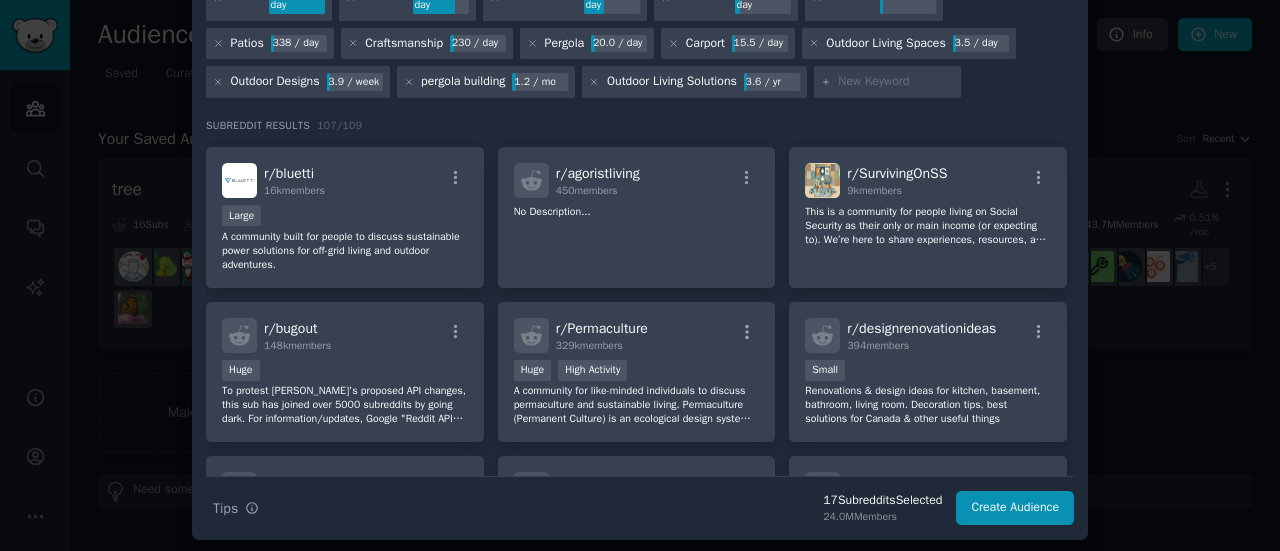 click on "A community for like-minded individuals to discuss permaculture and sustainable living. Permaculture (Permanent Culture) is an ecological design system coined in Australia by David Holmgren and Bill Mollison" at bounding box center [637, 405] 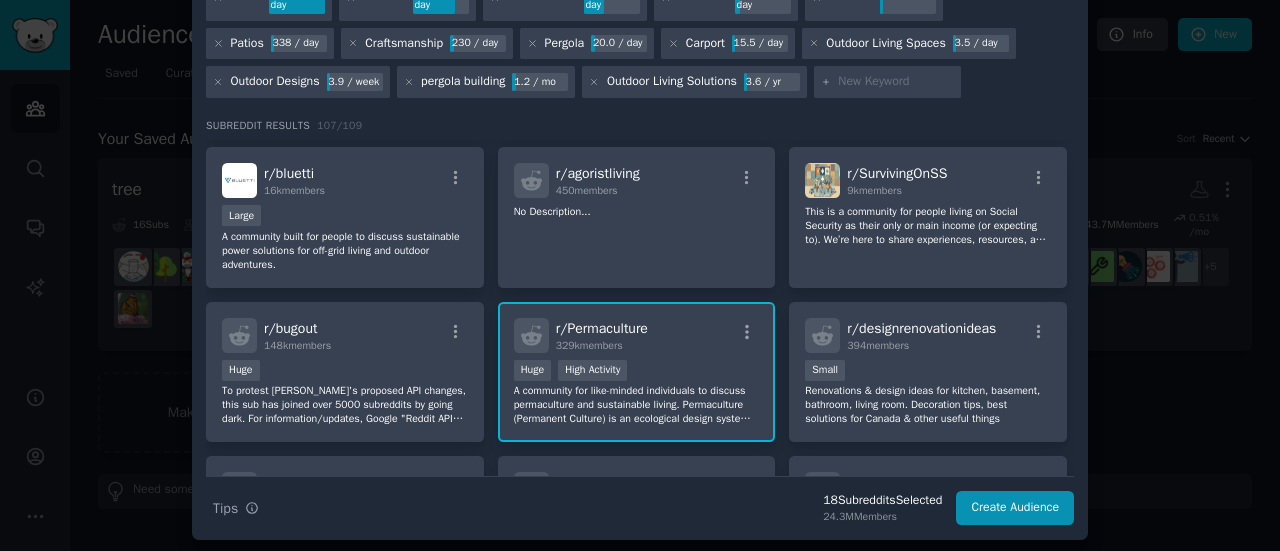 scroll, scrollTop: 2217, scrollLeft: 0, axis: vertical 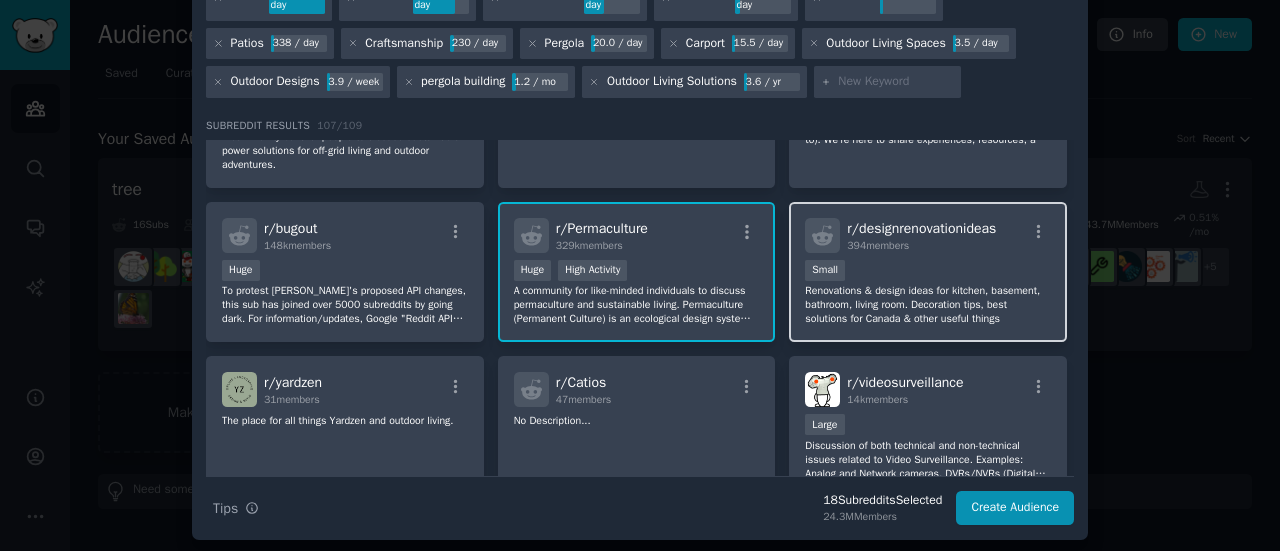 click on "Renovations & design ideas for kitchen, basement, bathroom, living room. Decoration tips, best solutions for Canada & other useful things" at bounding box center (928, 305) 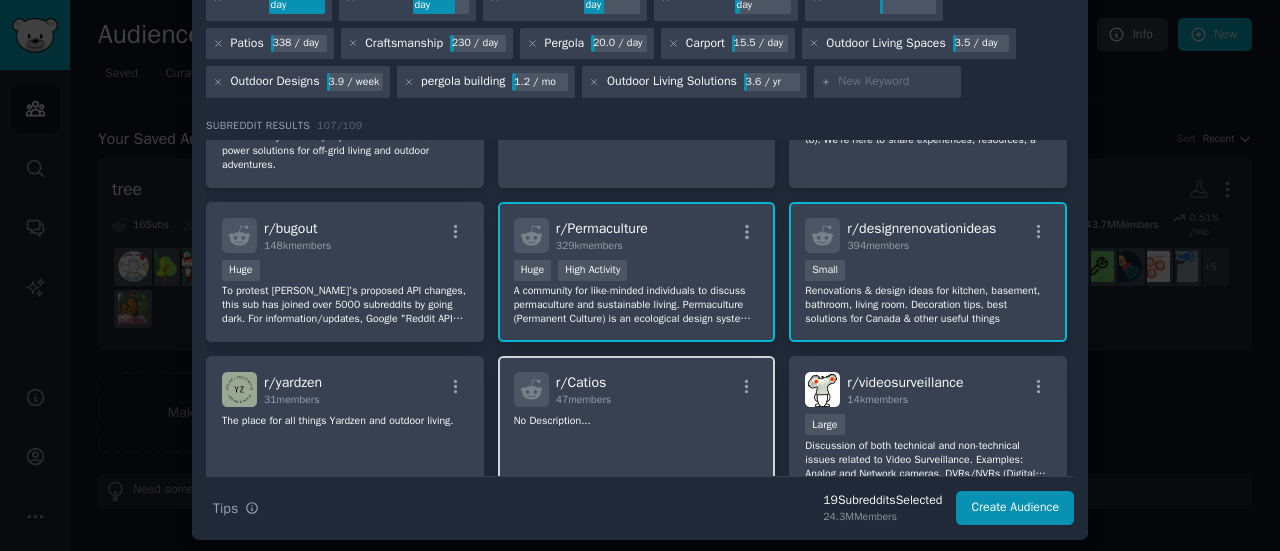 scroll, scrollTop: 2317, scrollLeft: 0, axis: vertical 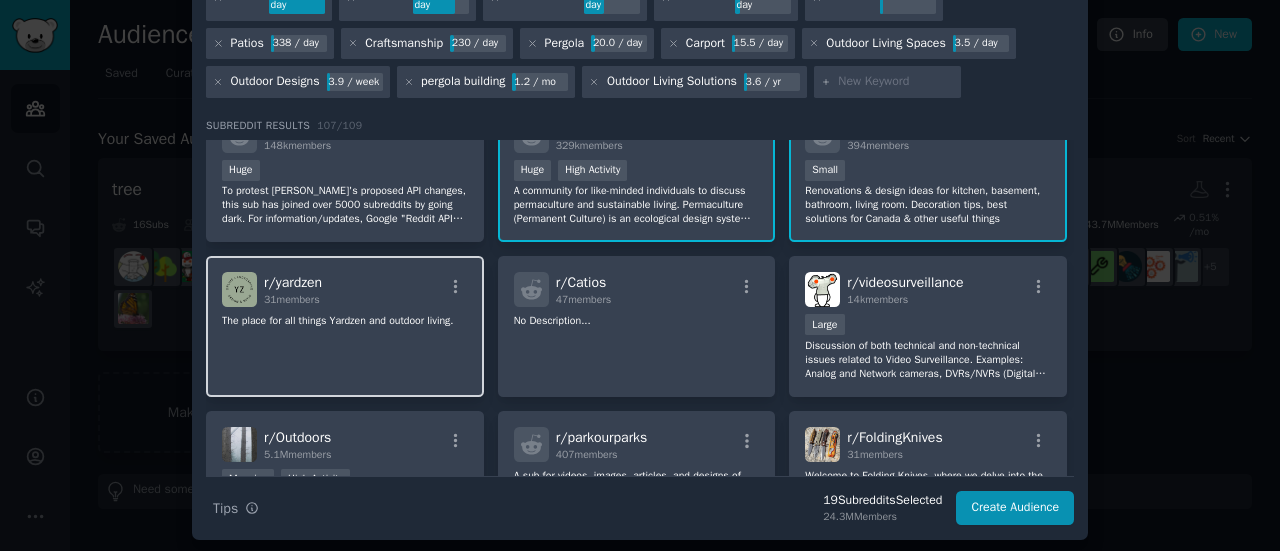 click on "r/ yardzen 31  members The place for all things Yardzen and outdoor living." at bounding box center (345, 326) 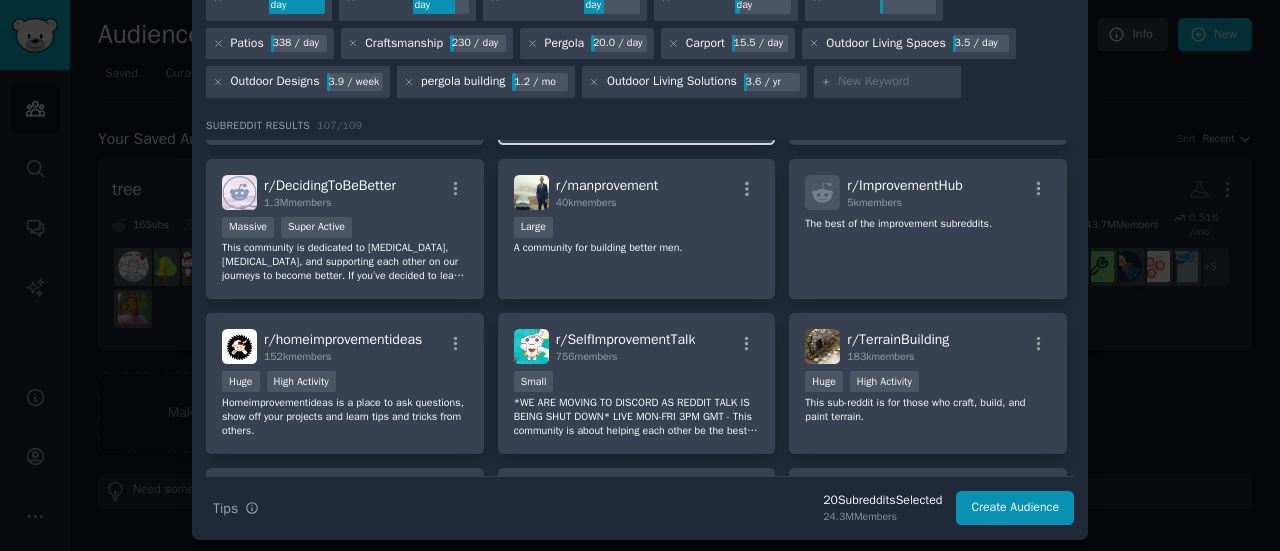scroll, scrollTop: 3217, scrollLeft: 0, axis: vertical 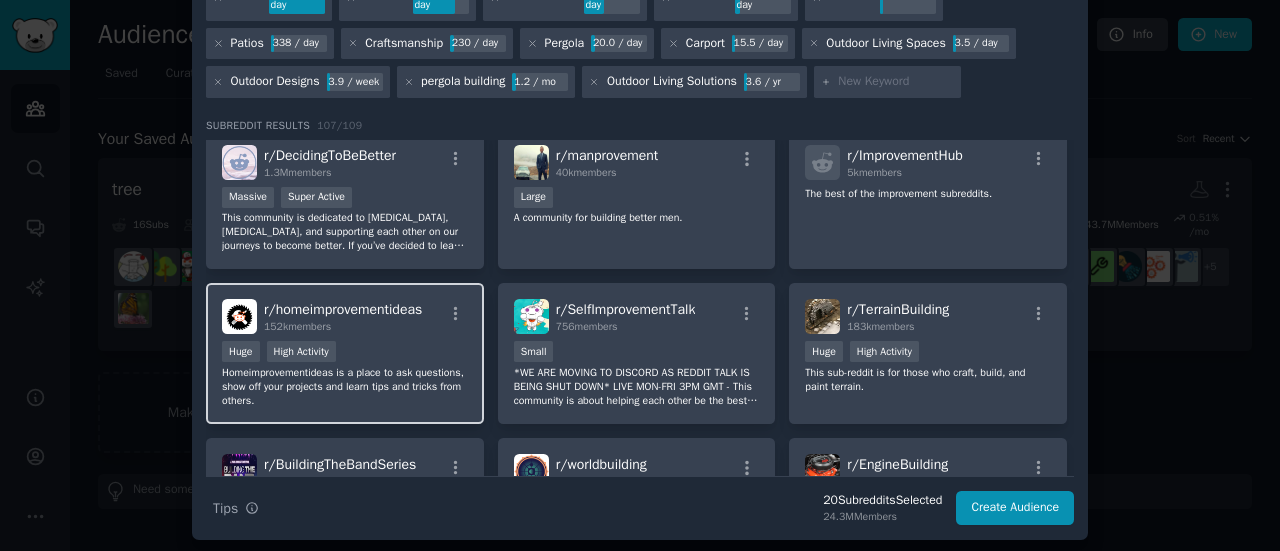 click on "Huge High Activity" at bounding box center [345, 353] 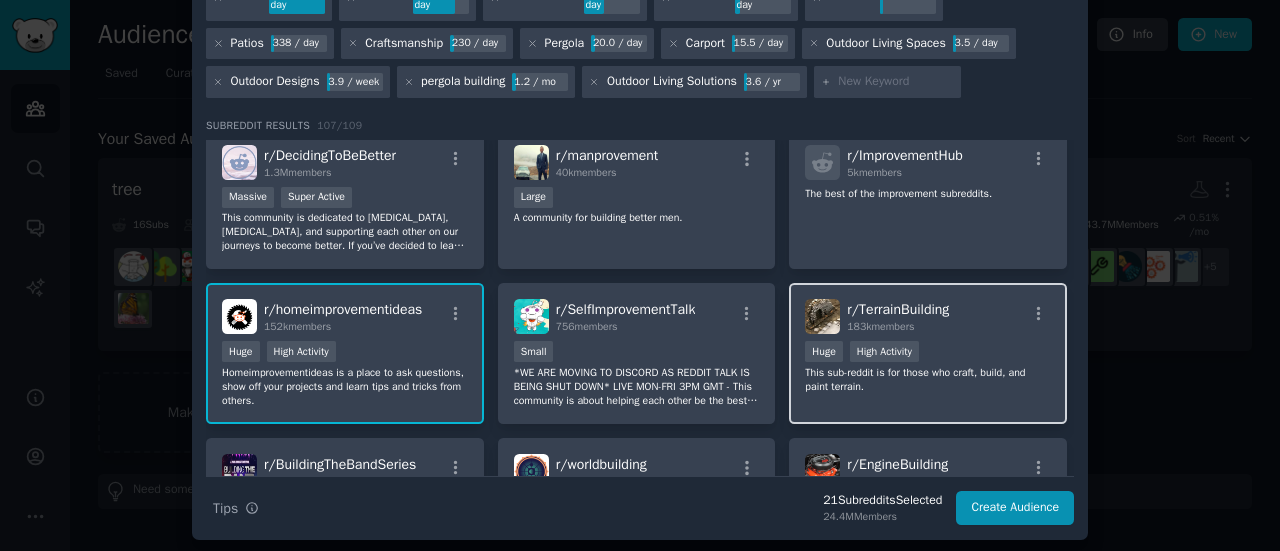 click on "This sub-reddit is for those who craft, build, and paint terrain." at bounding box center (928, 380) 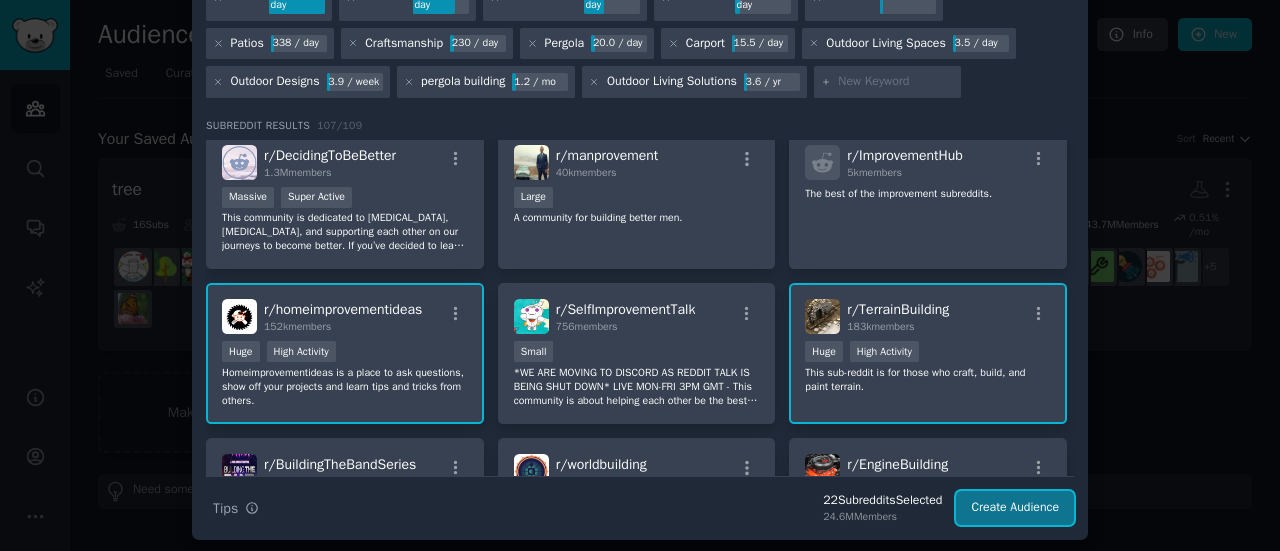 click on "Create Audience" at bounding box center [1015, 508] 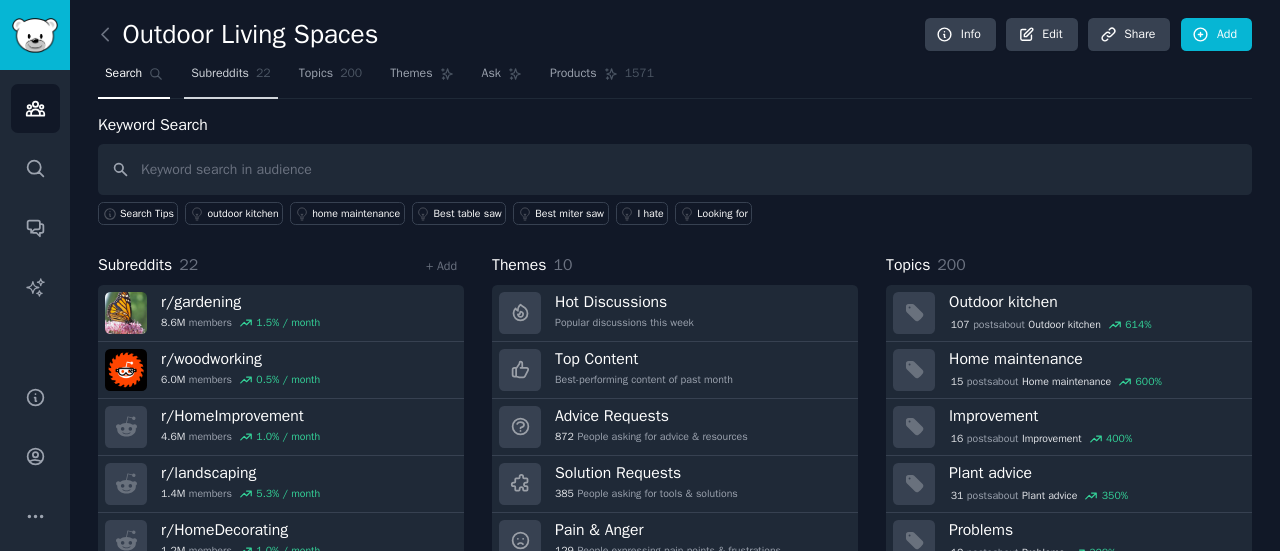 click on "Subreddits" at bounding box center (220, 74) 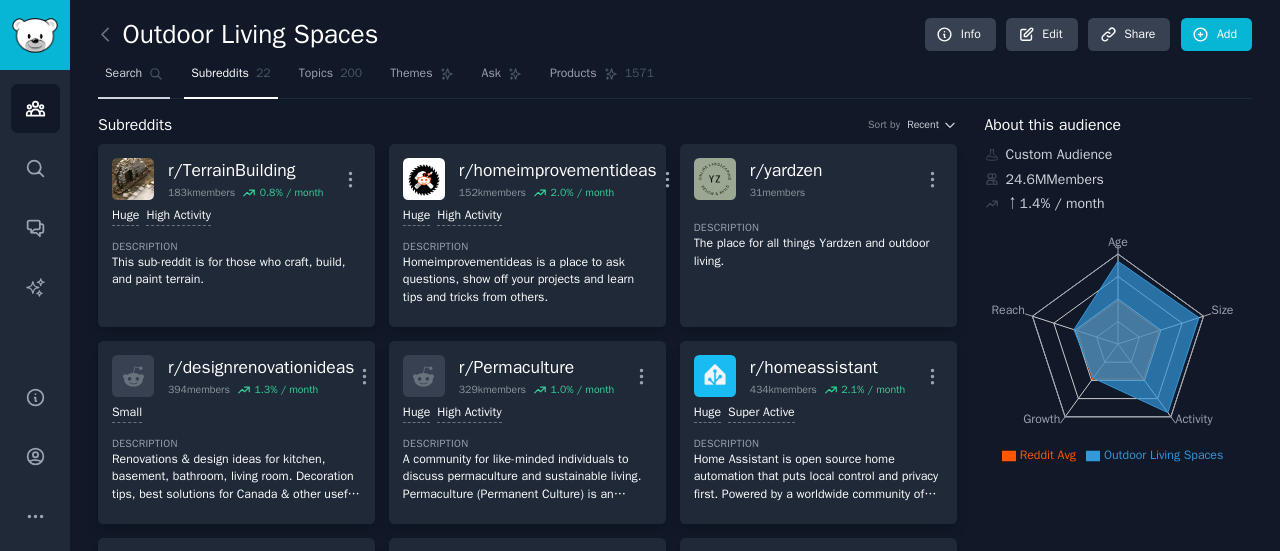 click on "Search" at bounding box center [123, 74] 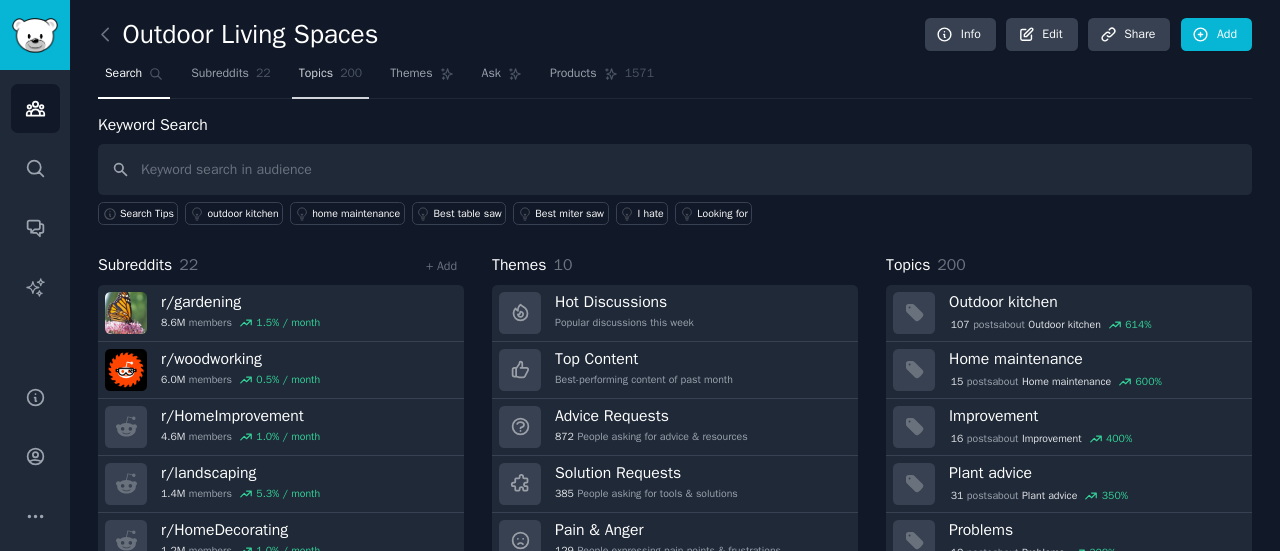 click on "Topics" at bounding box center (316, 74) 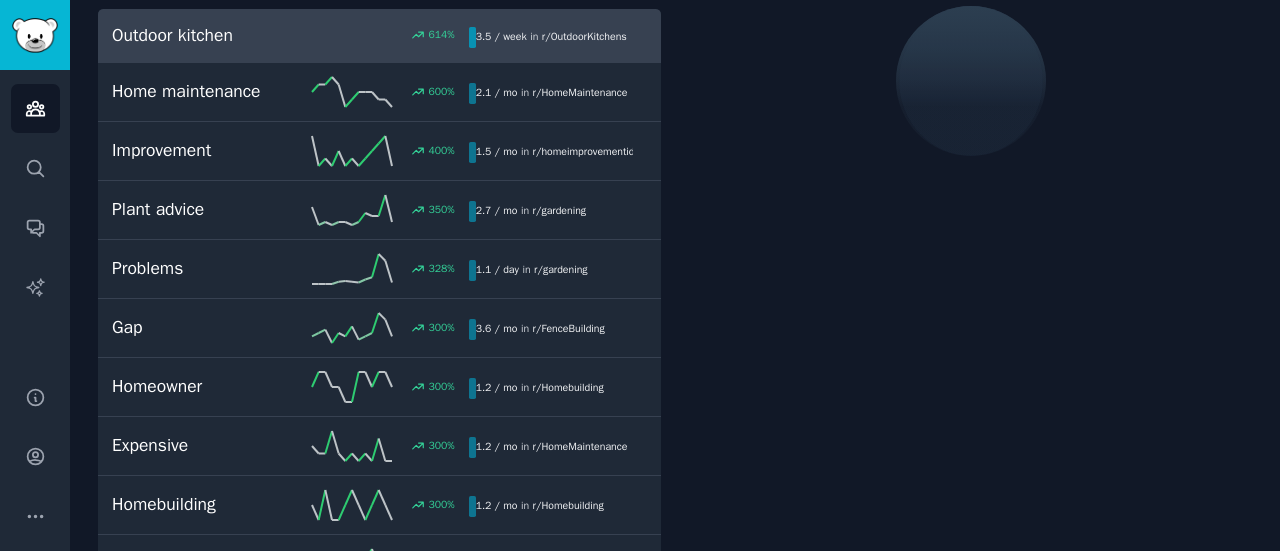 scroll, scrollTop: 0, scrollLeft: 0, axis: both 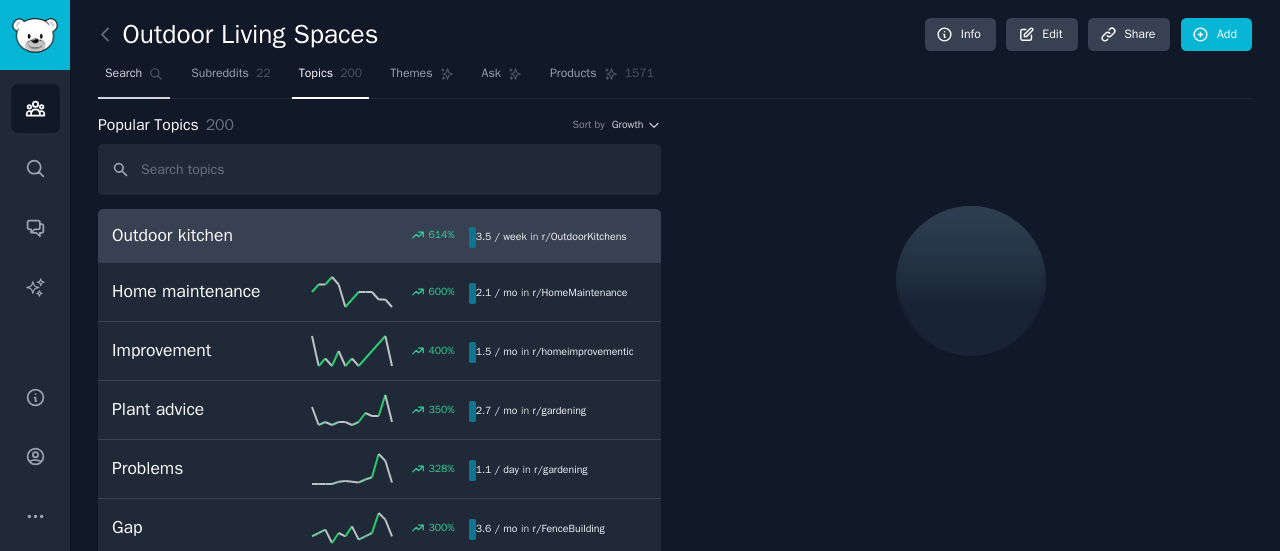 click on "Search" at bounding box center [123, 74] 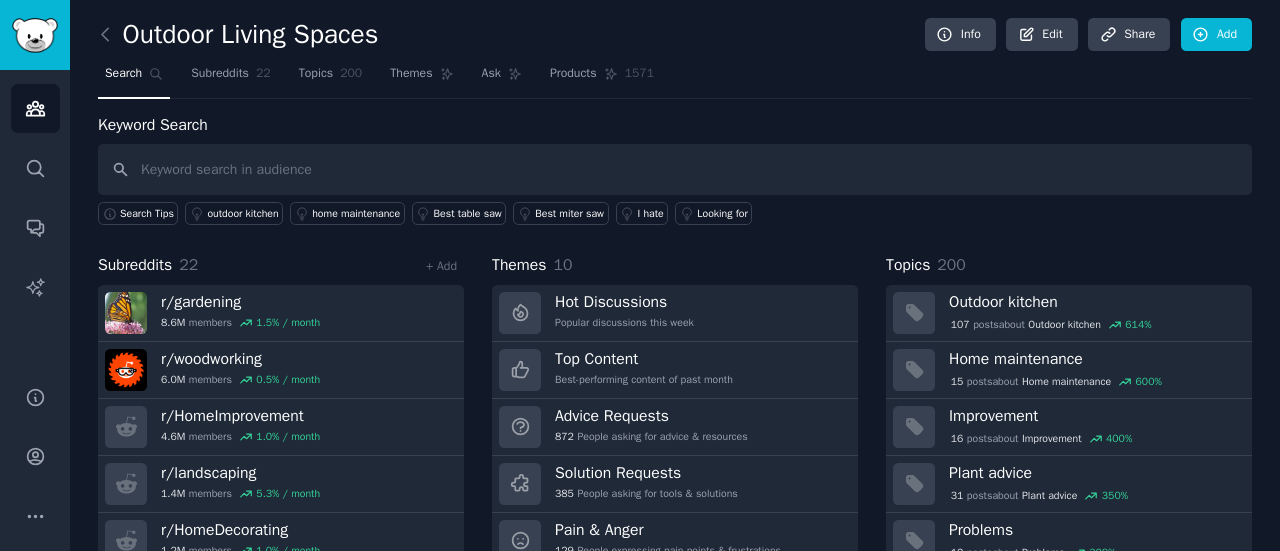 scroll, scrollTop: 100, scrollLeft: 0, axis: vertical 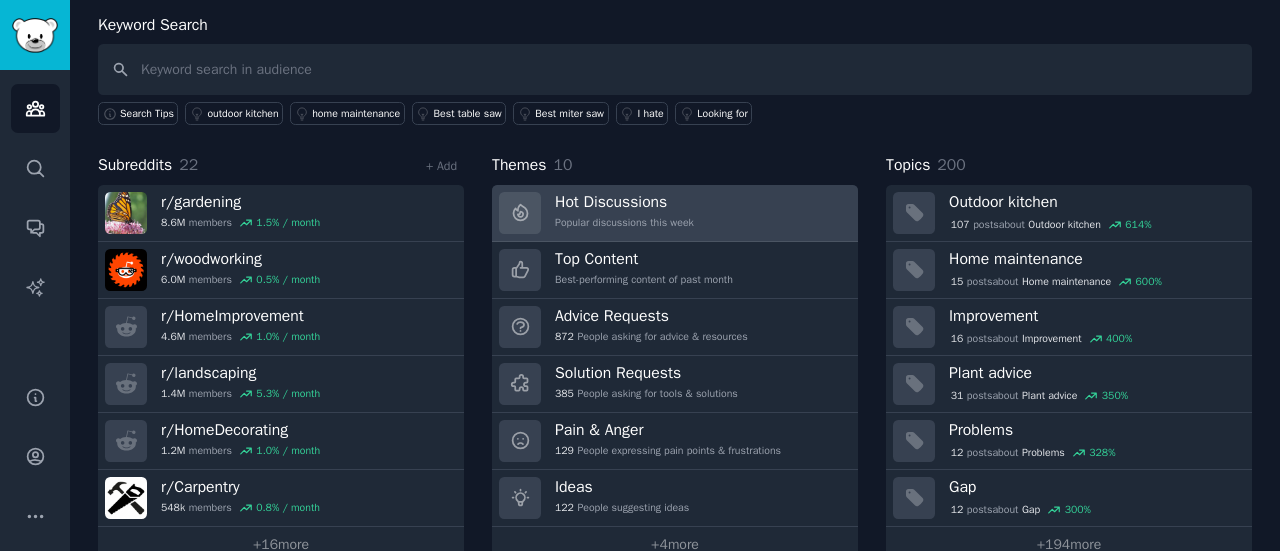 click on "Hot Discussions Popular discussions this week" at bounding box center (675, 213) 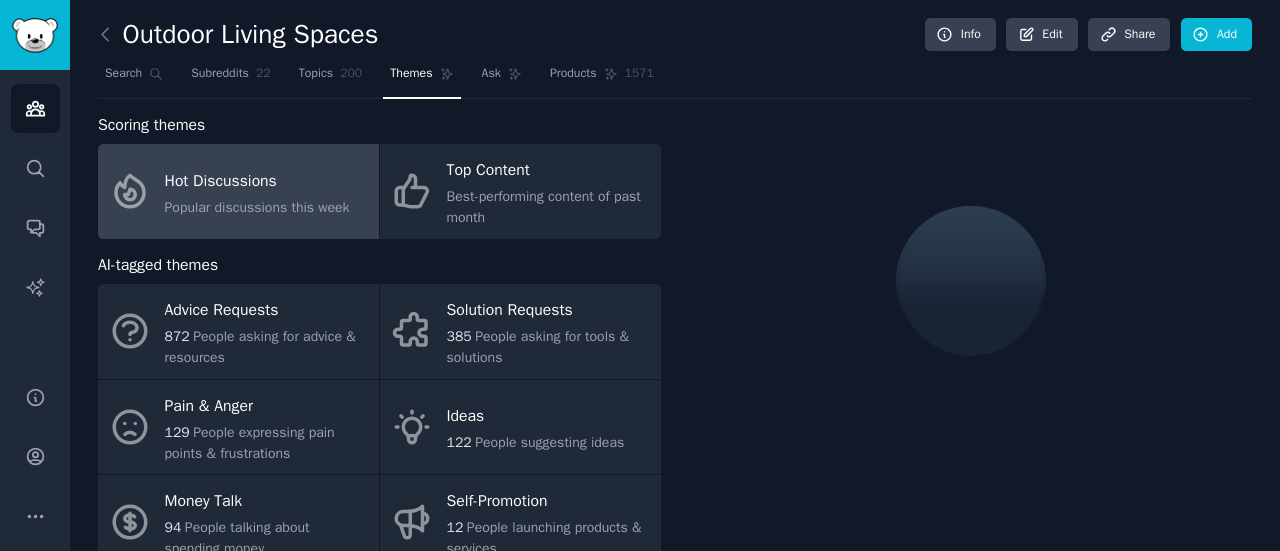 scroll, scrollTop: 0, scrollLeft: 0, axis: both 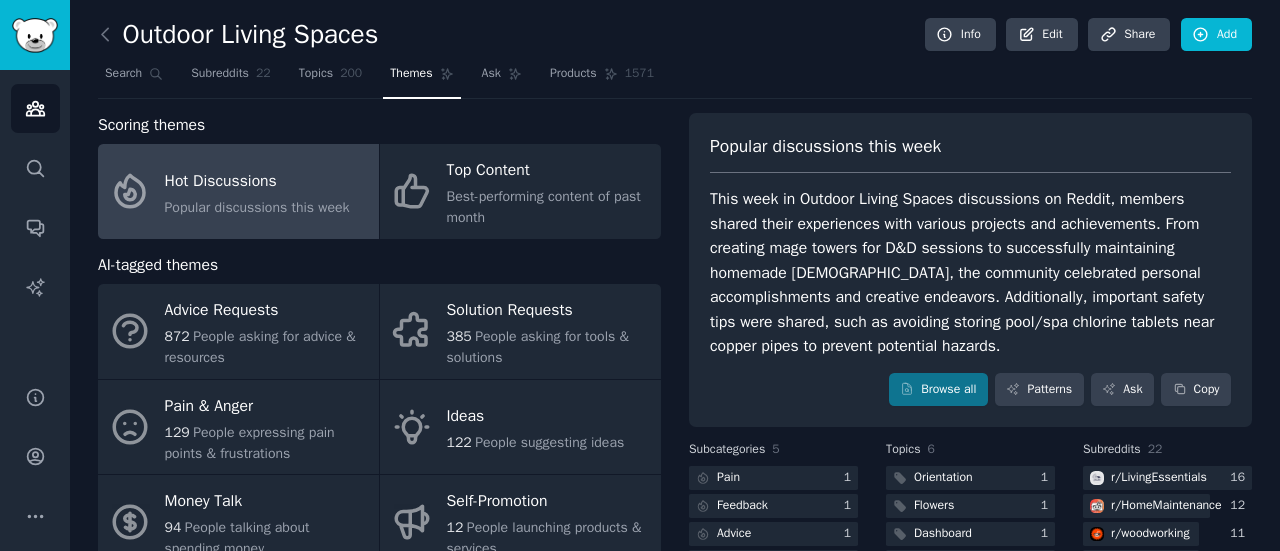 click on "Hot Discussions" at bounding box center (257, 181) 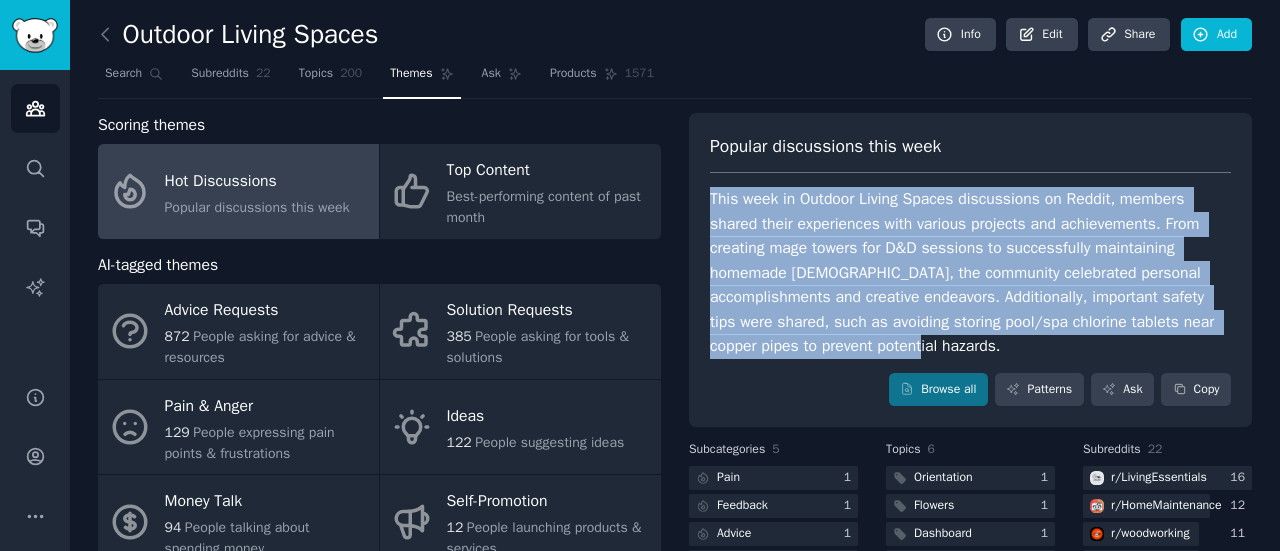 drag, startPoint x: 708, startPoint y: 197, endPoint x: 944, endPoint y: 343, distance: 277.51035 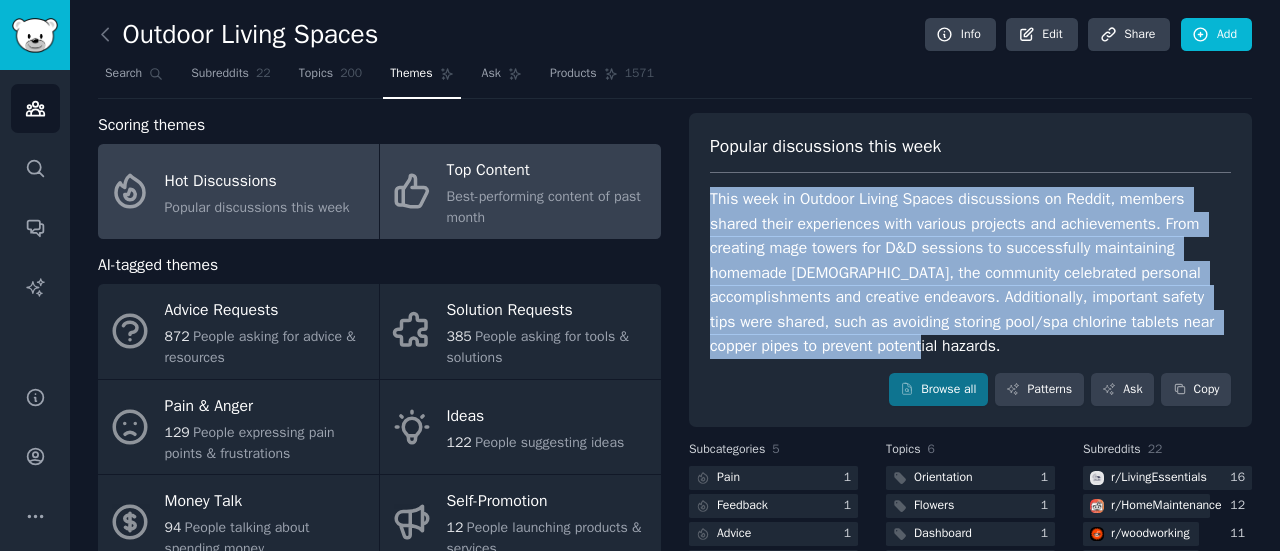 click on "Top Content Best-performing content of past month" at bounding box center (520, 191) 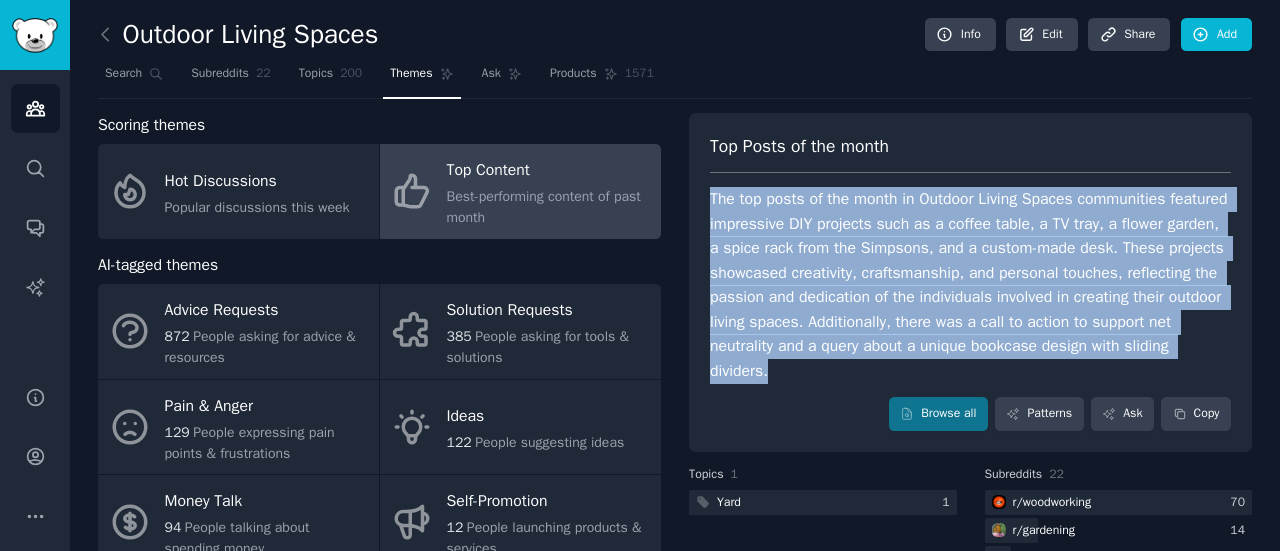 drag, startPoint x: 708, startPoint y: 195, endPoint x: 852, endPoint y: 377, distance: 232.07758 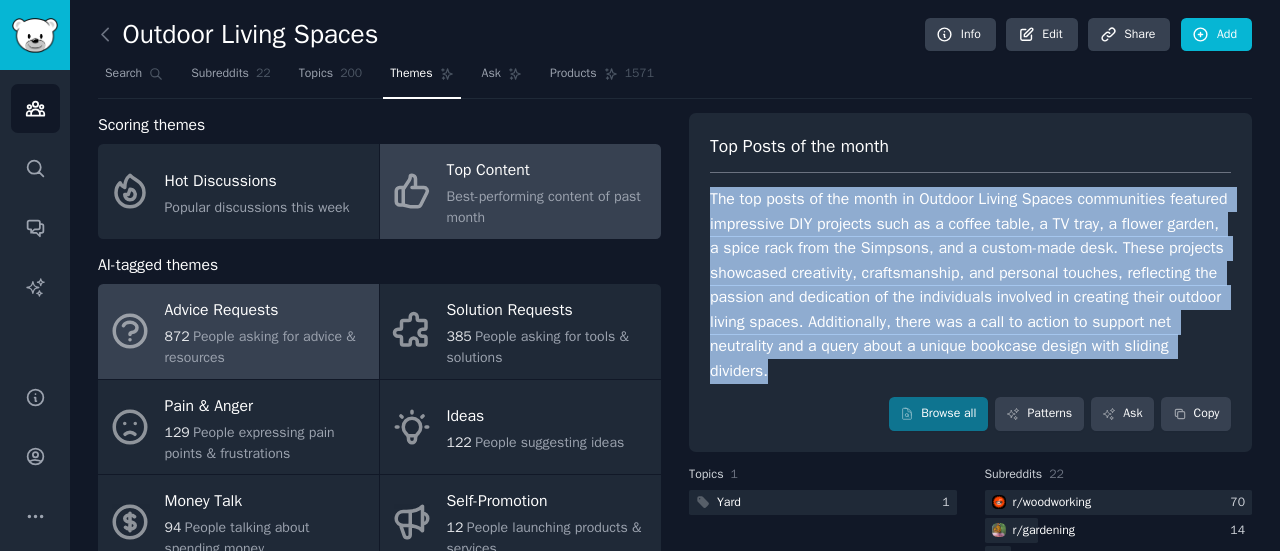 click on "People asking for advice & resources" at bounding box center [260, 347] 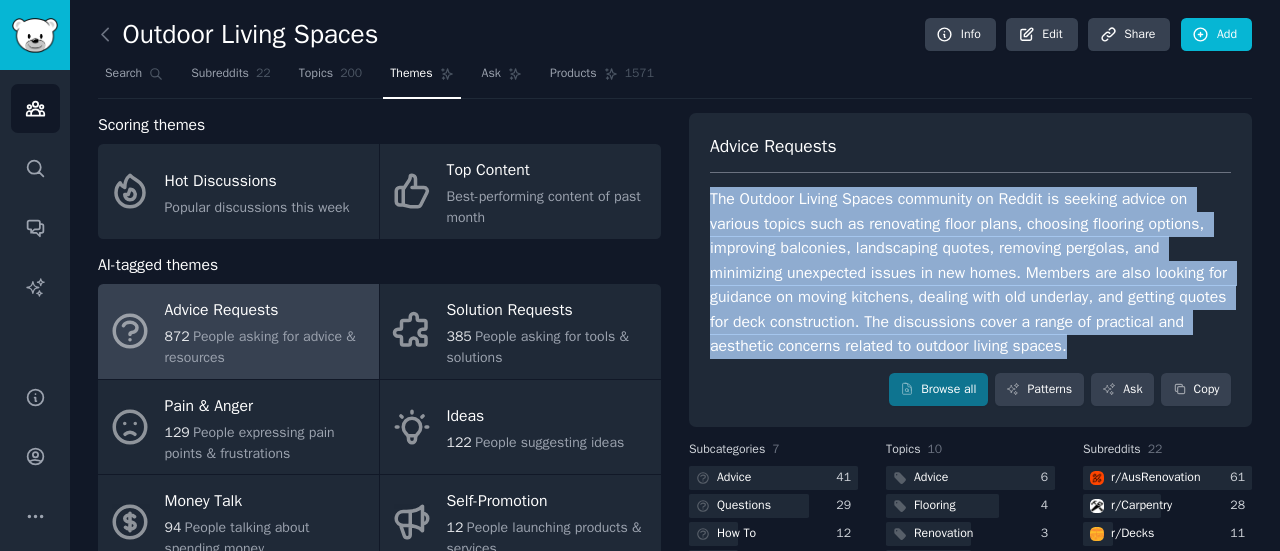 drag, startPoint x: 708, startPoint y: 198, endPoint x: 1118, endPoint y: 343, distance: 434.88504 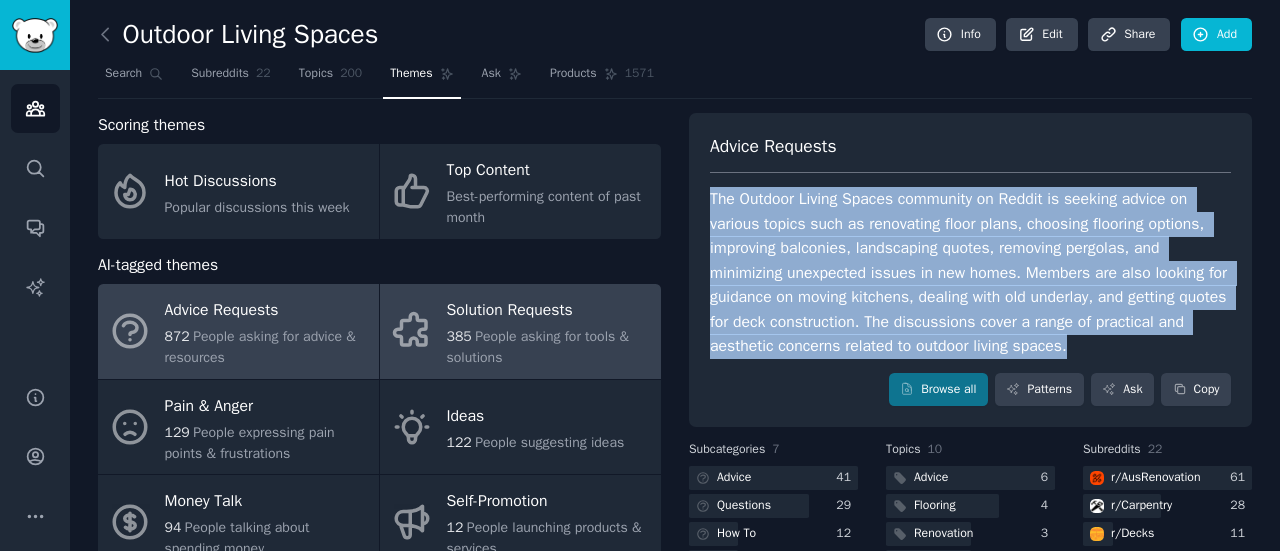 click on "People asking for tools & solutions" at bounding box center [538, 347] 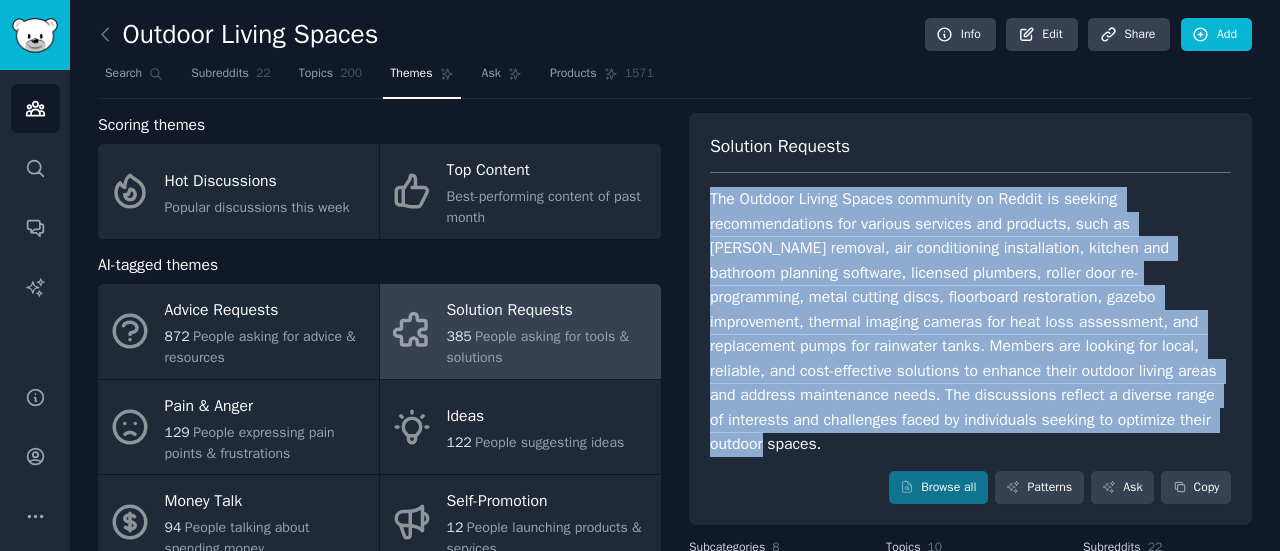 drag, startPoint x: 710, startPoint y: 193, endPoint x: 1087, endPoint y: 421, distance: 440.58258 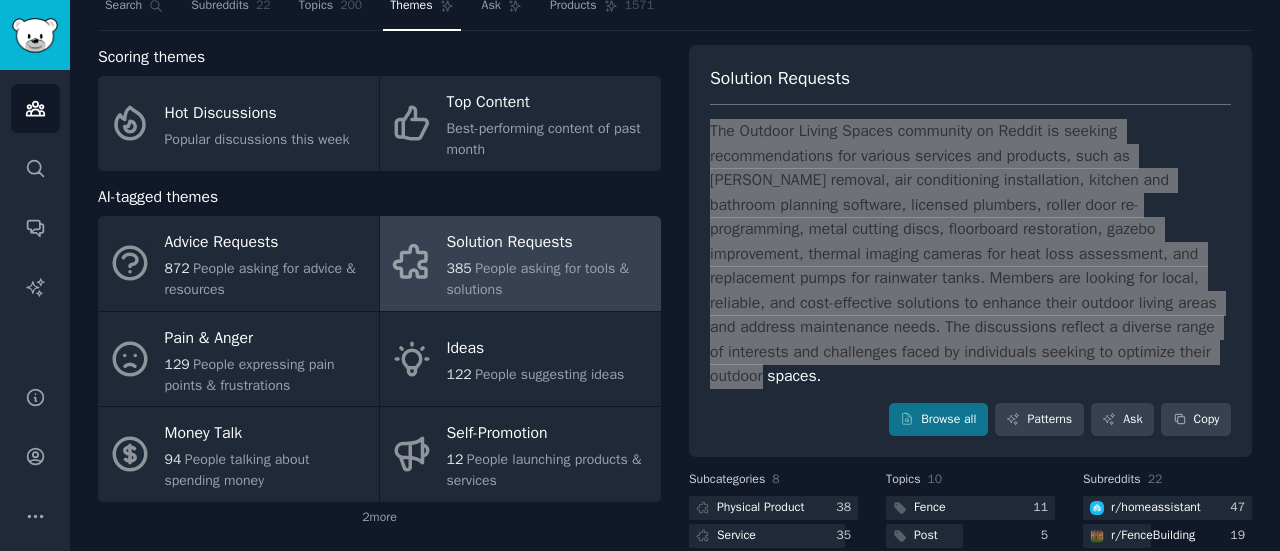 scroll, scrollTop: 100, scrollLeft: 0, axis: vertical 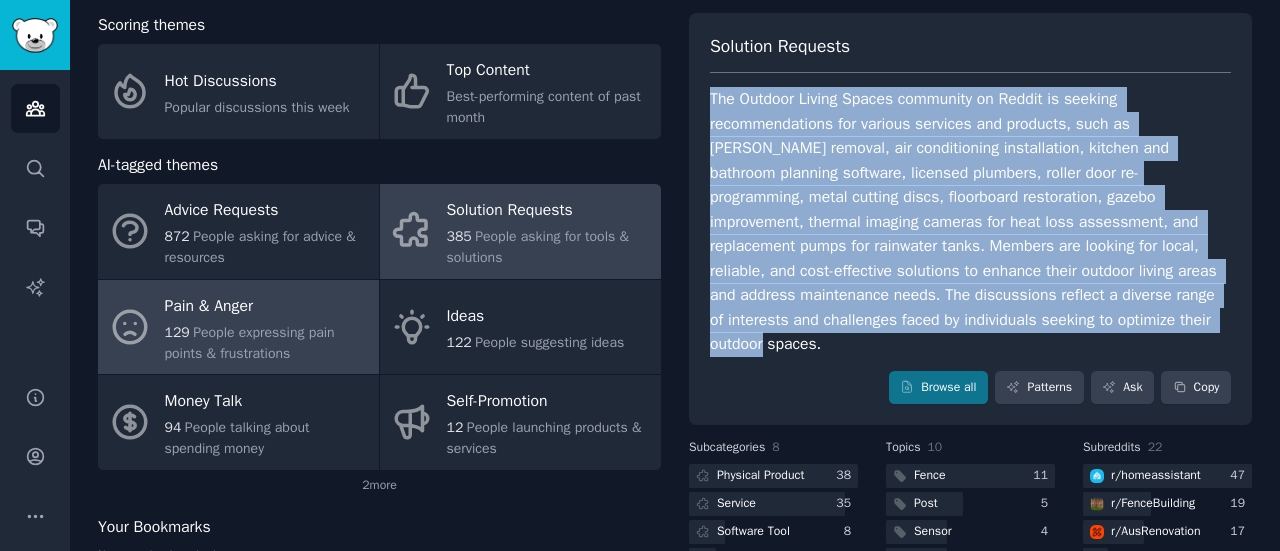 click on "Pain & Anger" at bounding box center [267, 306] 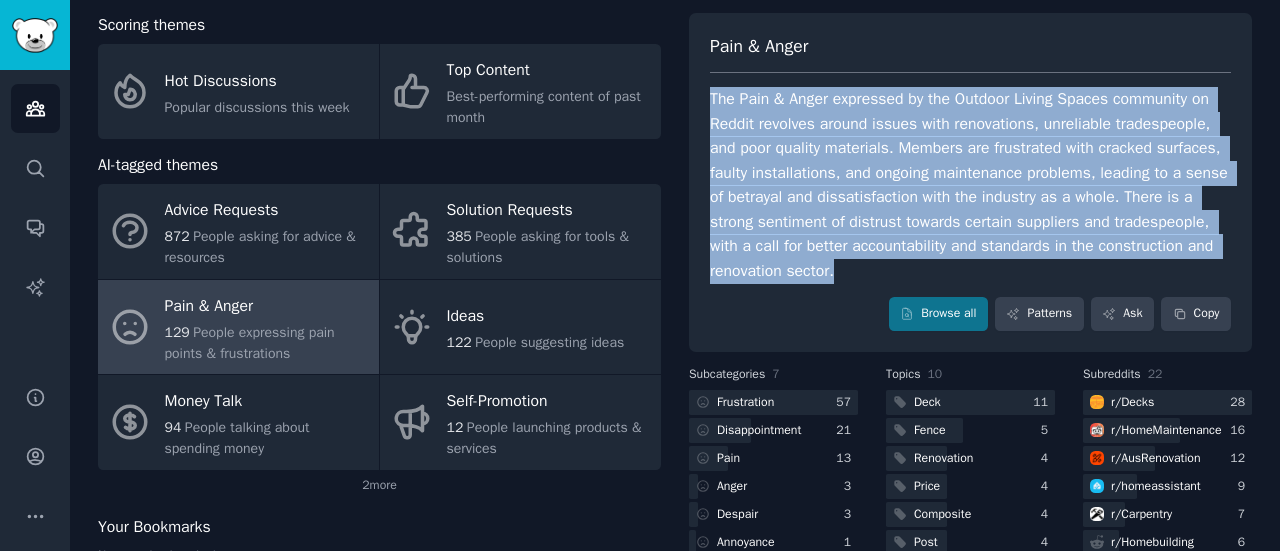 drag, startPoint x: 708, startPoint y: 94, endPoint x: 848, endPoint y: 266, distance: 221.77466 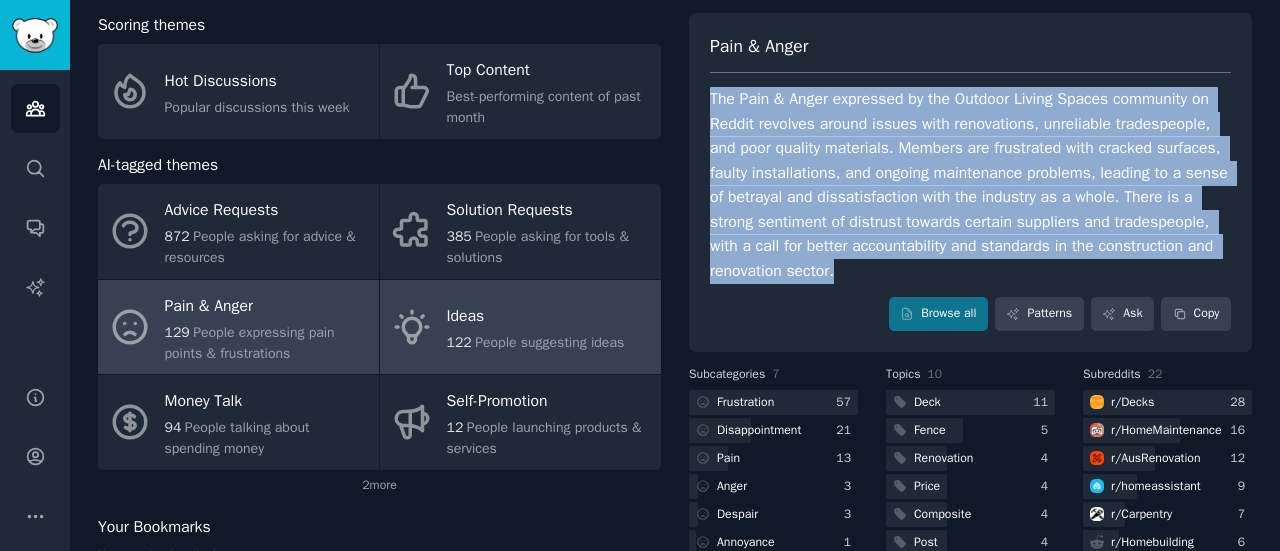 click on "People suggesting ideas" at bounding box center [549, 342] 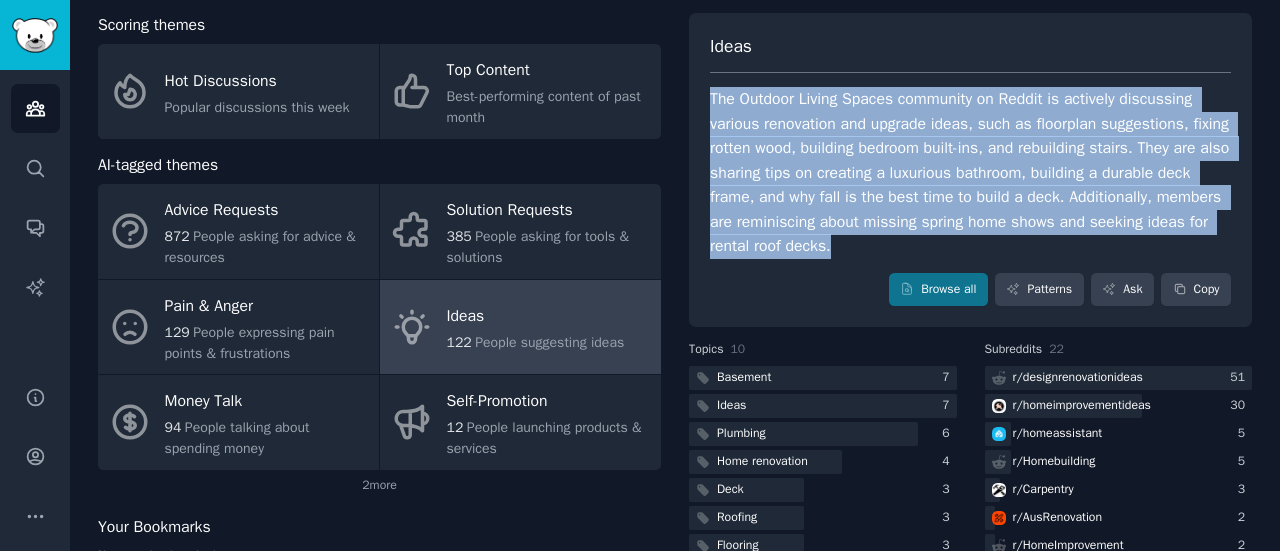 drag, startPoint x: 706, startPoint y: 93, endPoint x: 900, endPoint y: 246, distance: 247.07286 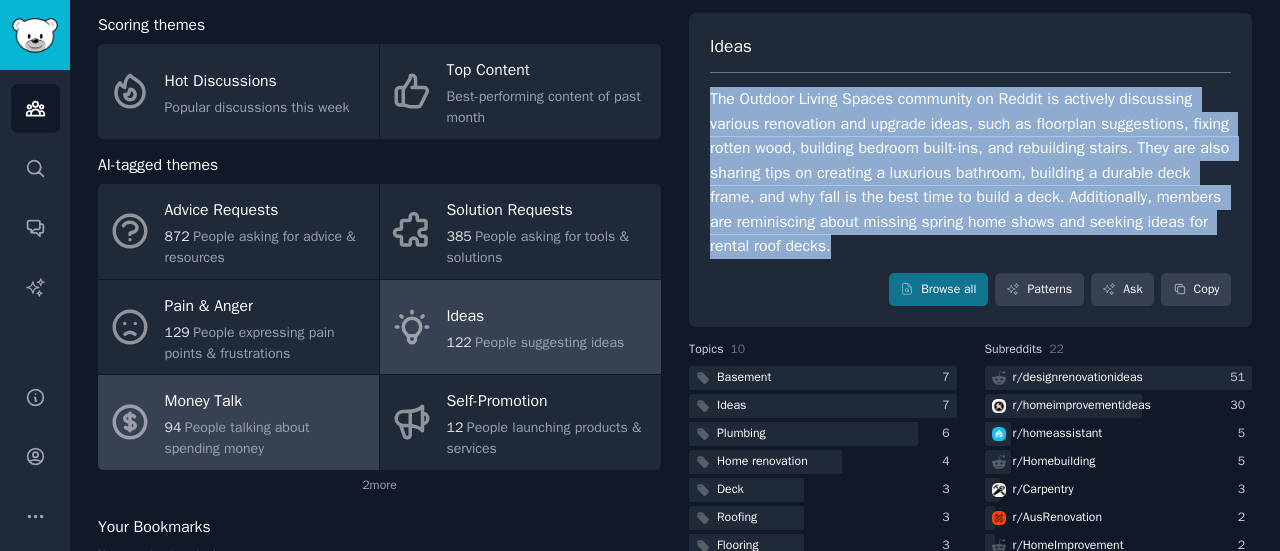 click on "Money Talk" at bounding box center (267, 402) 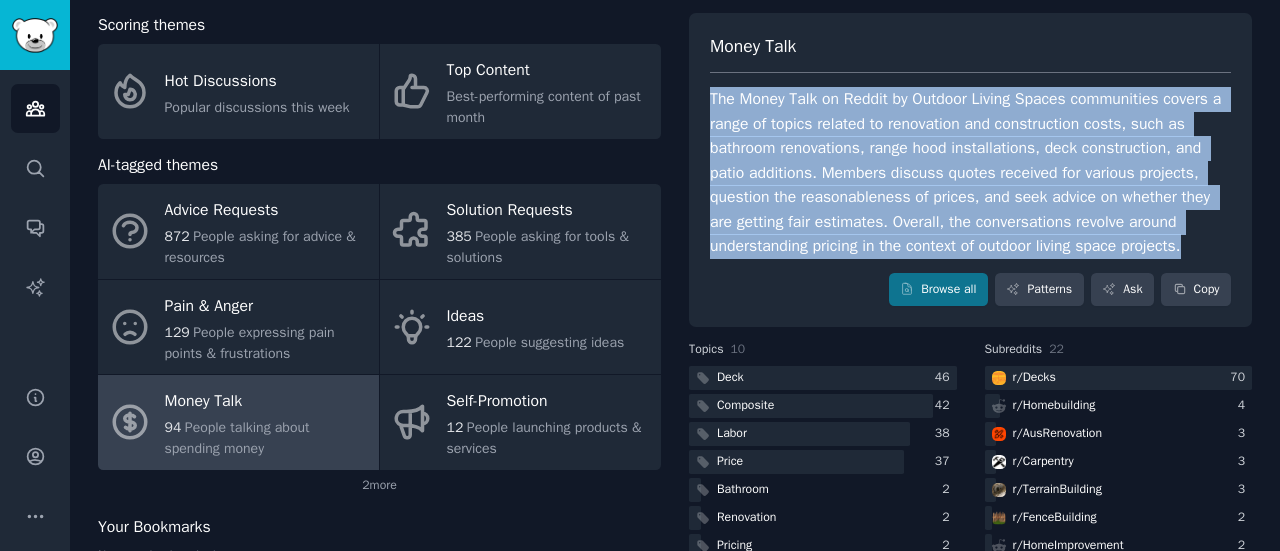 drag, startPoint x: 708, startPoint y: 95, endPoint x: 1199, endPoint y: 247, distance: 513.9893 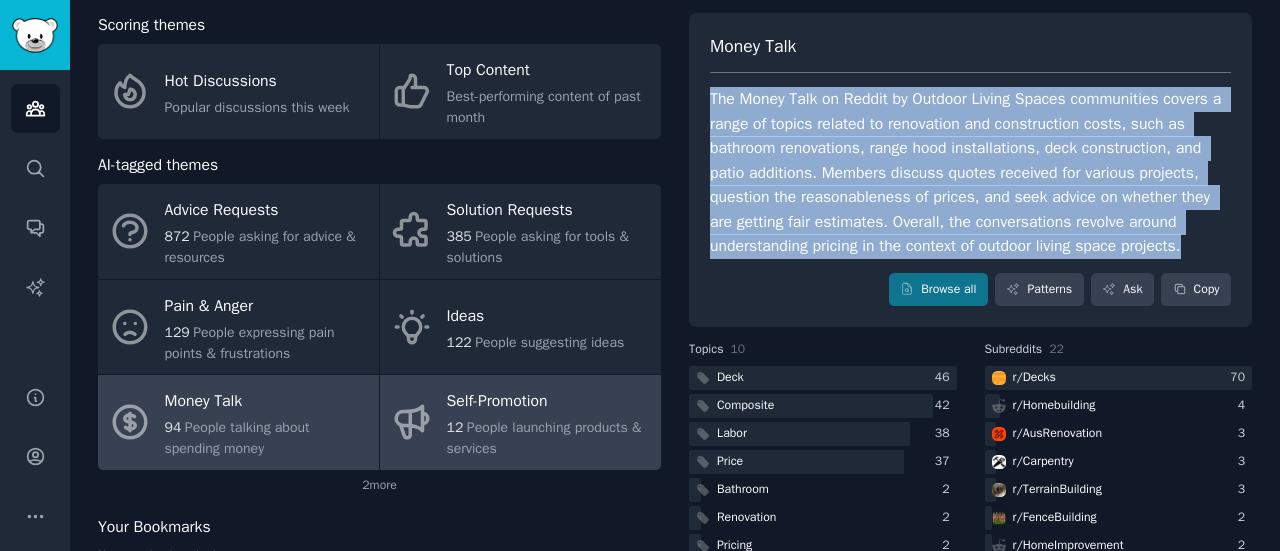 click on "People launching products & services" at bounding box center (544, 438) 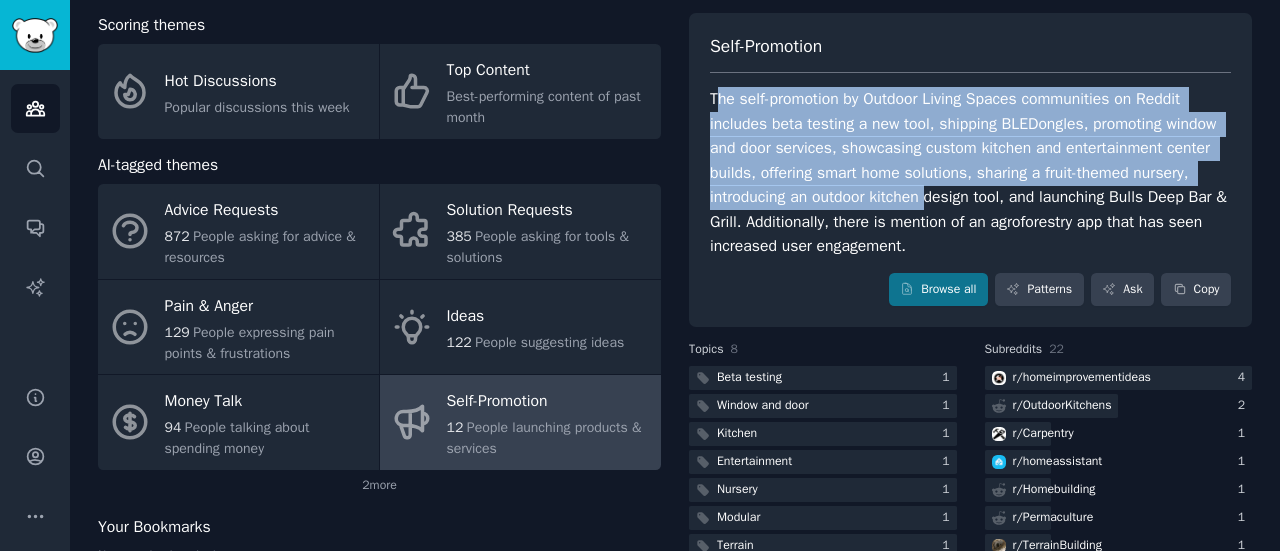 drag, startPoint x: 713, startPoint y: 99, endPoint x: 927, endPoint y: 193, distance: 233.7349 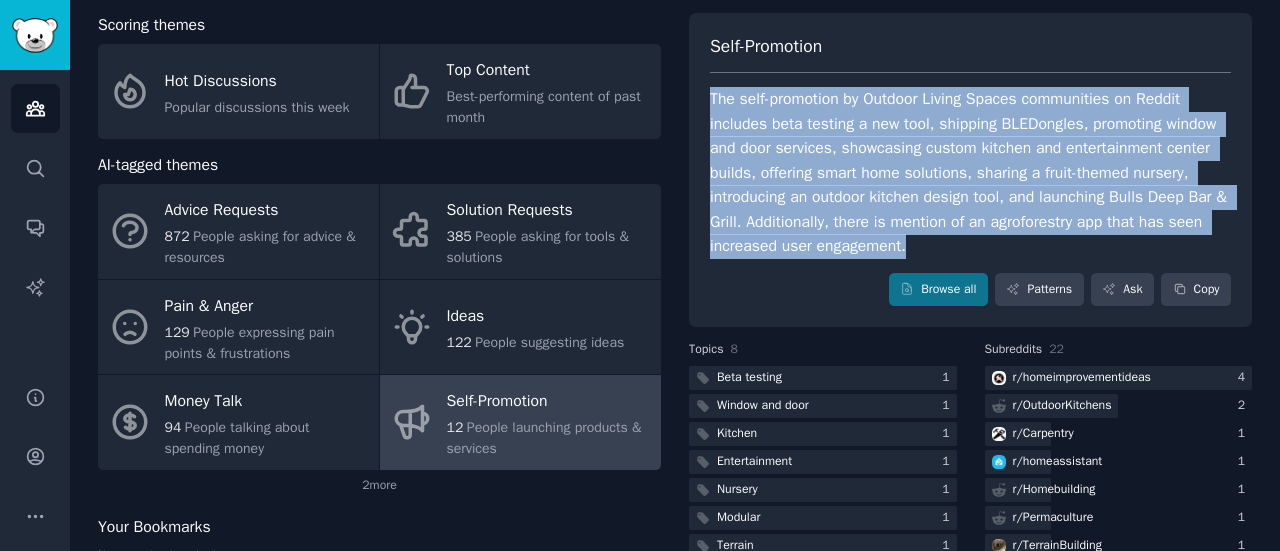 drag, startPoint x: 959, startPoint y: 243, endPoint x: 691, endPoint y: 76, distance: 315.77365 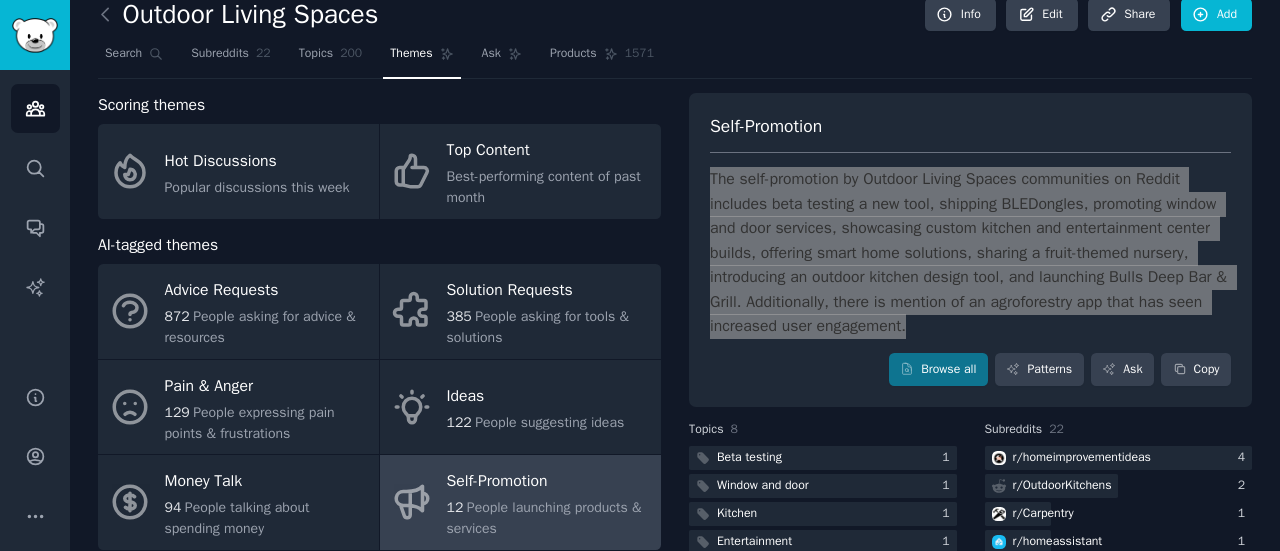 scroll, scrollTop: 0, scrollLeft: 0, axis: both 